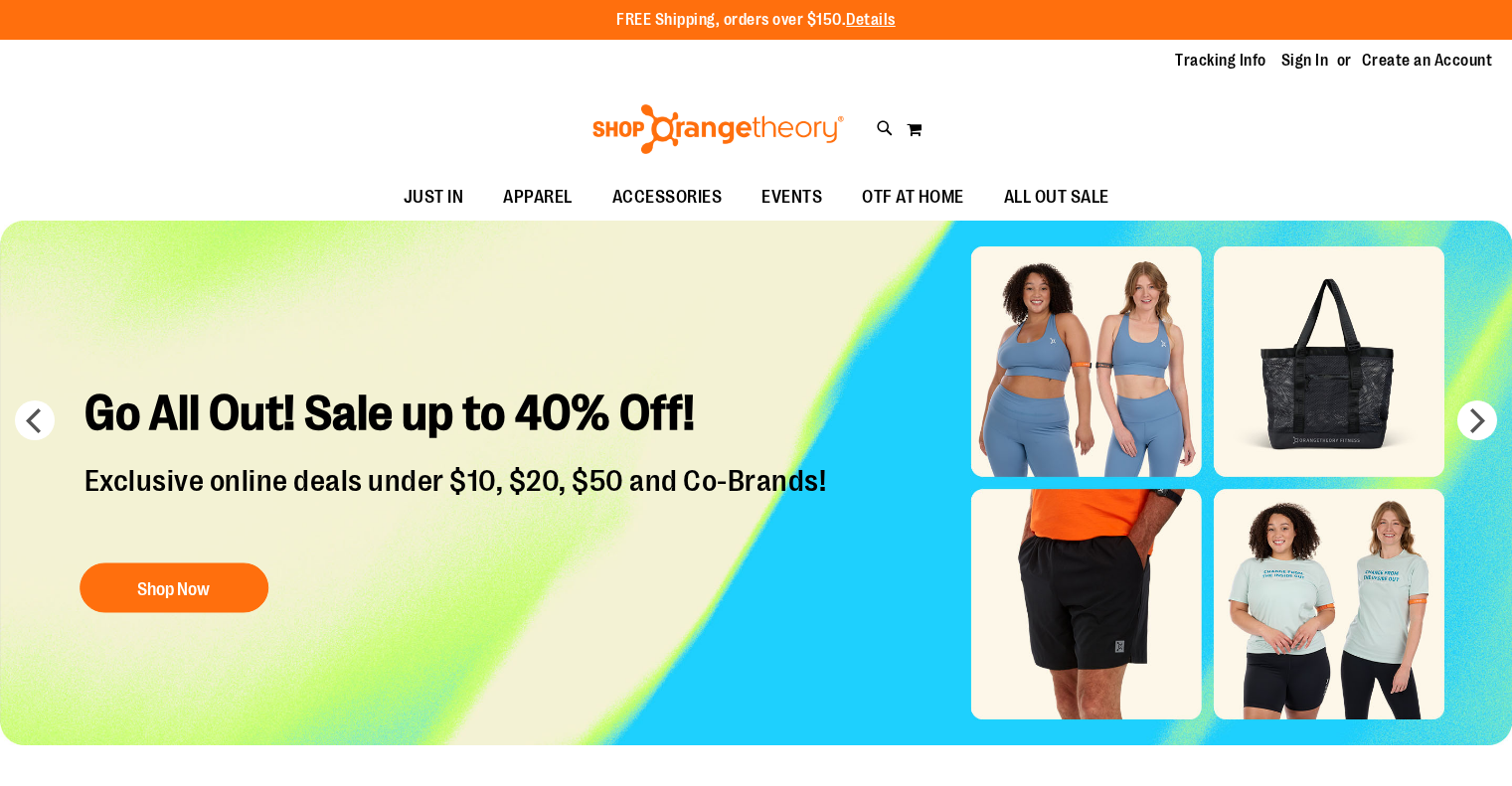 scroll, scrollTop: 0, scrollLeft: 0, axis: both 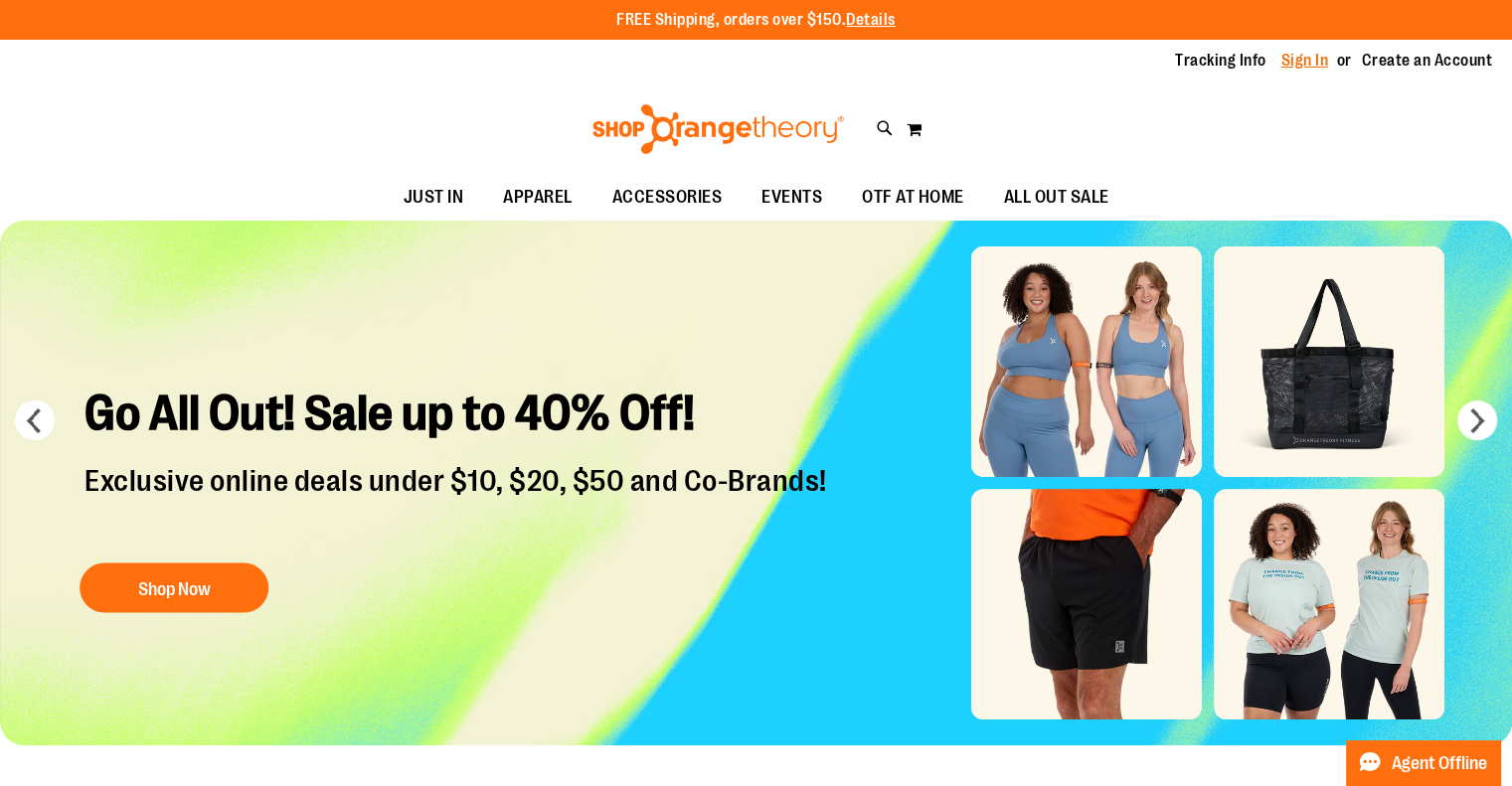 type on "**********" 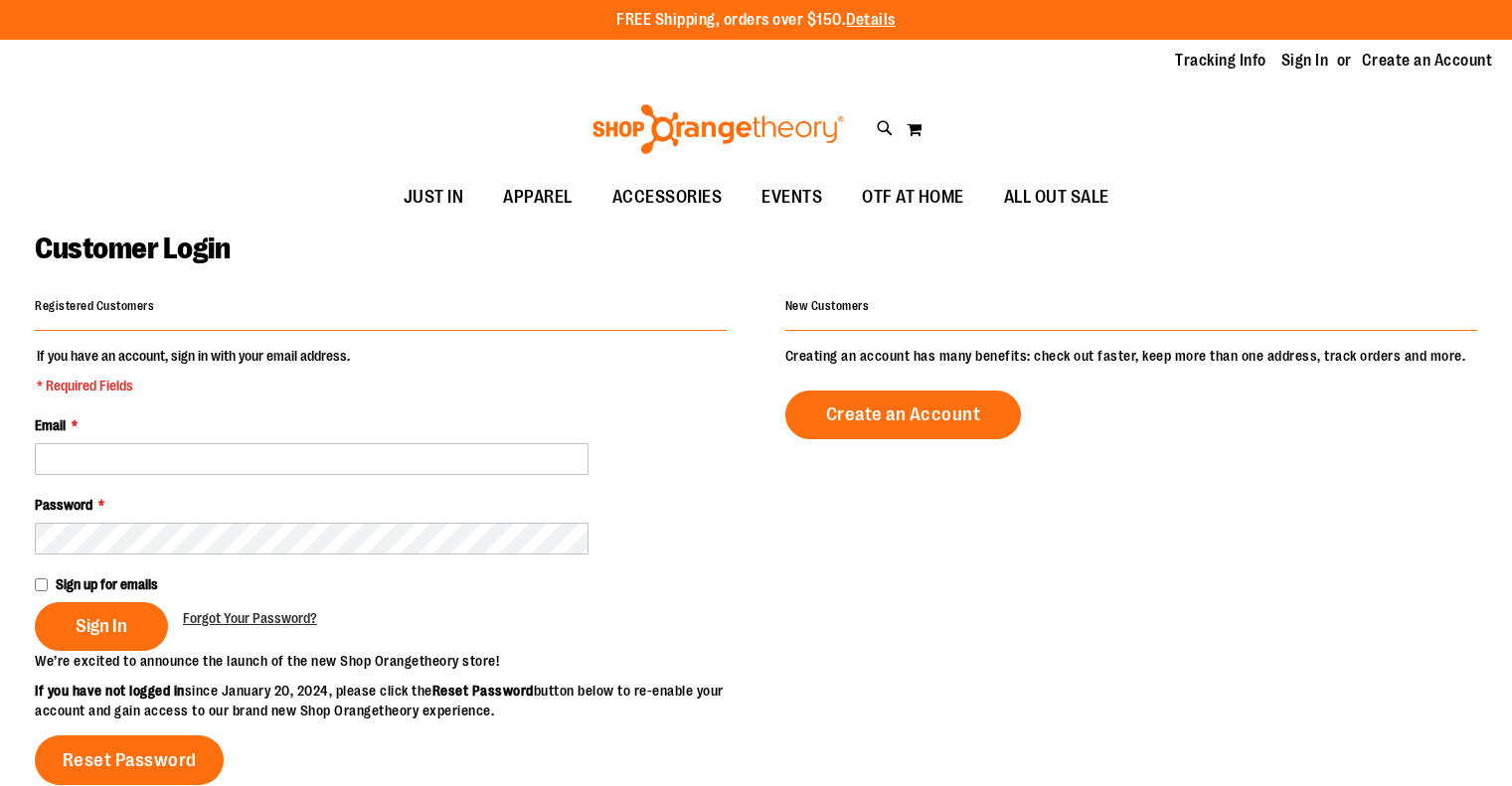 scroll, scrollTop: 0, scrollLeft: 0, axis: both 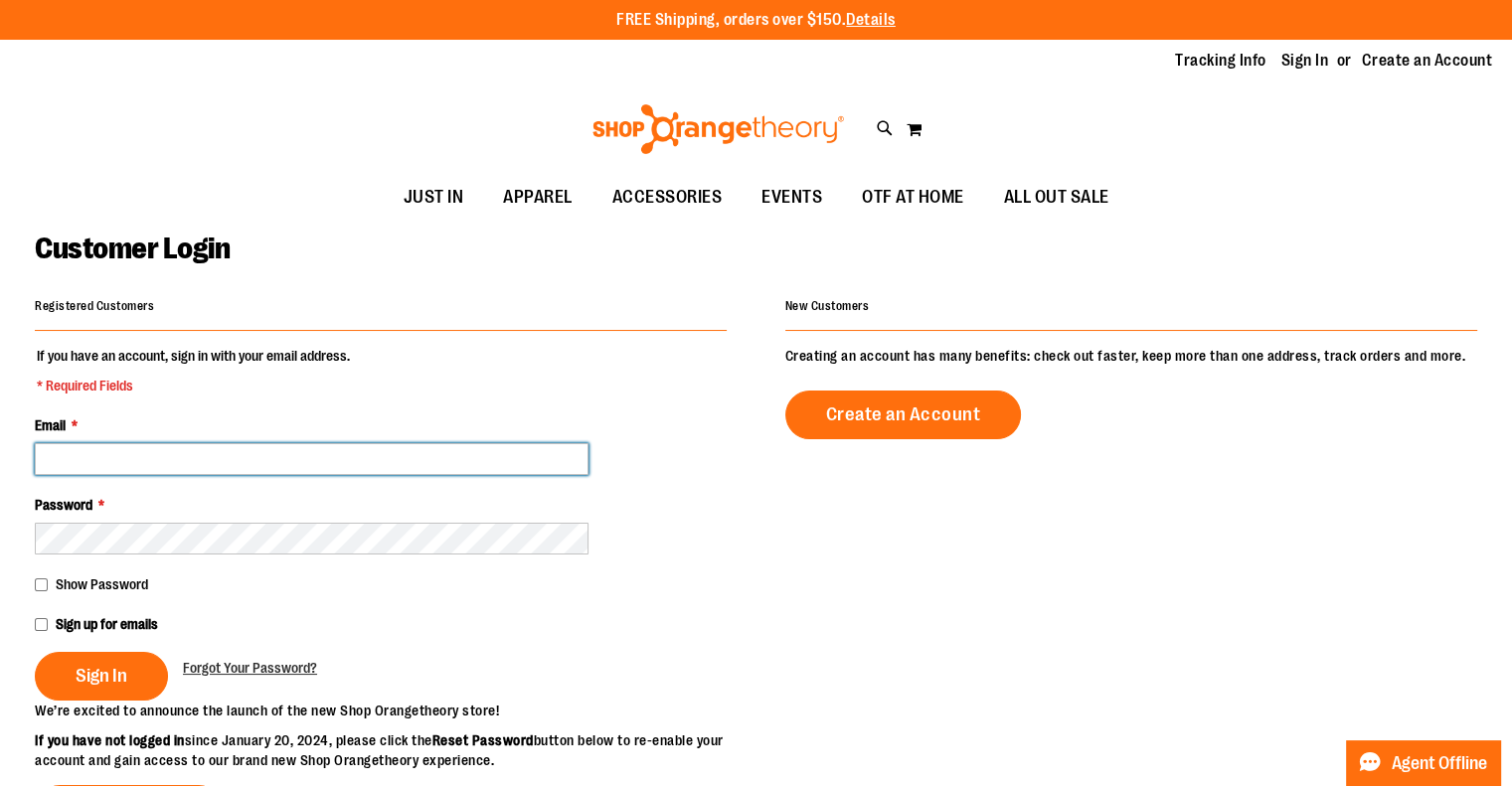 type on "**********" 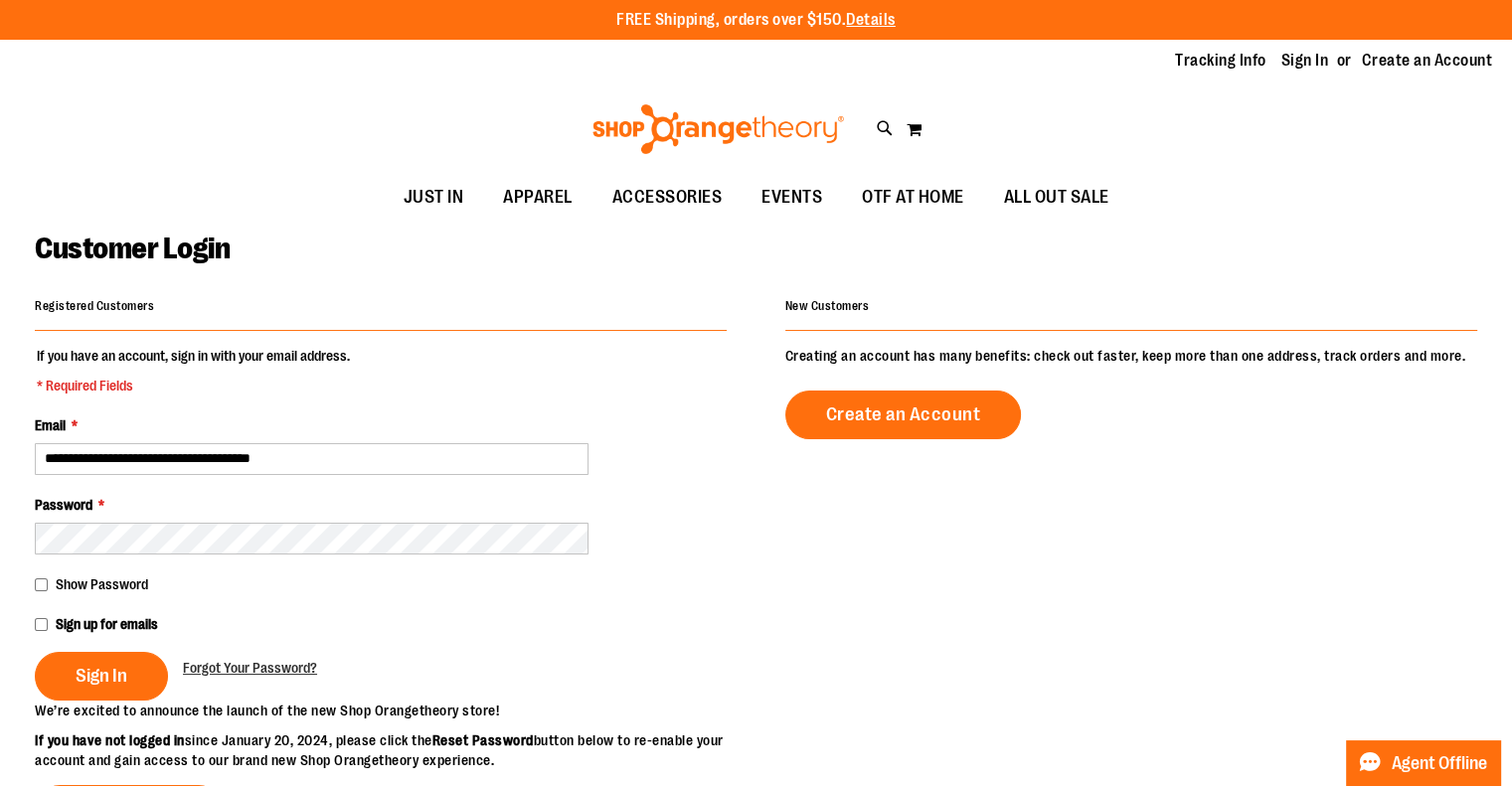 type on "**********" 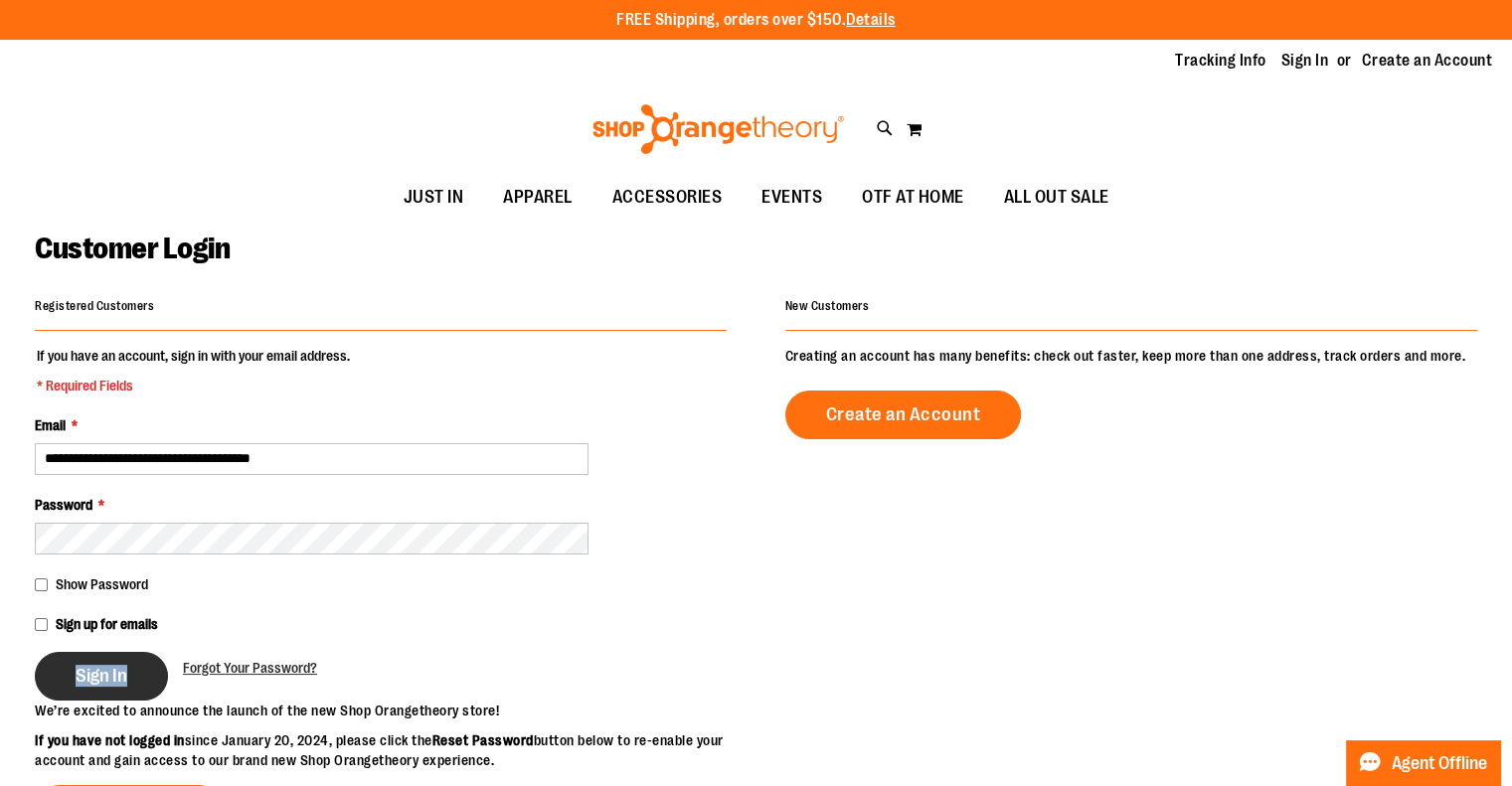 drag, startPoint x: 133, startPoint y: 681, endPoint x: 124, endPoint y: 697, distance: 18.35756 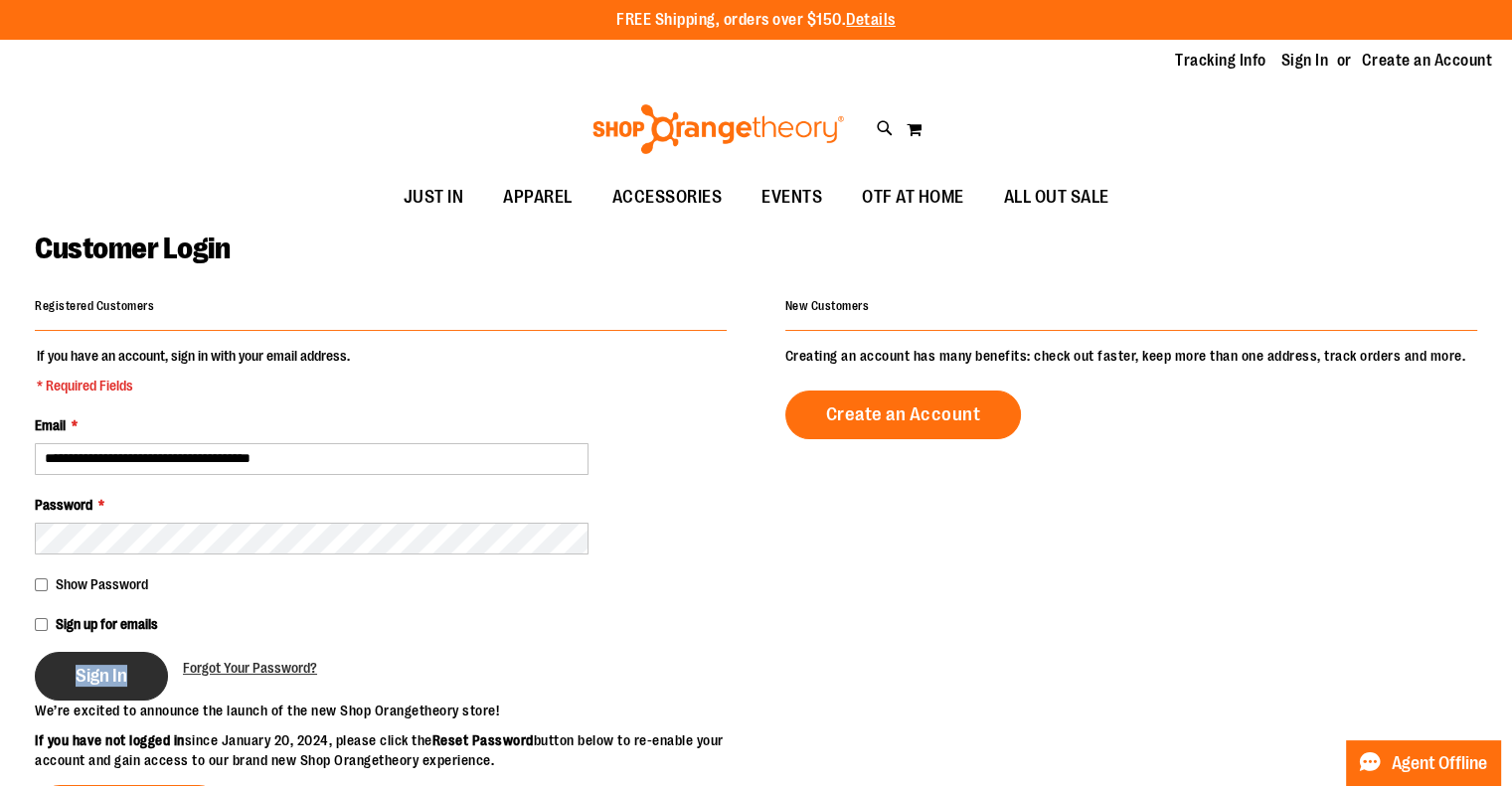 click on "Sign In" at bounding box center (101, 676) 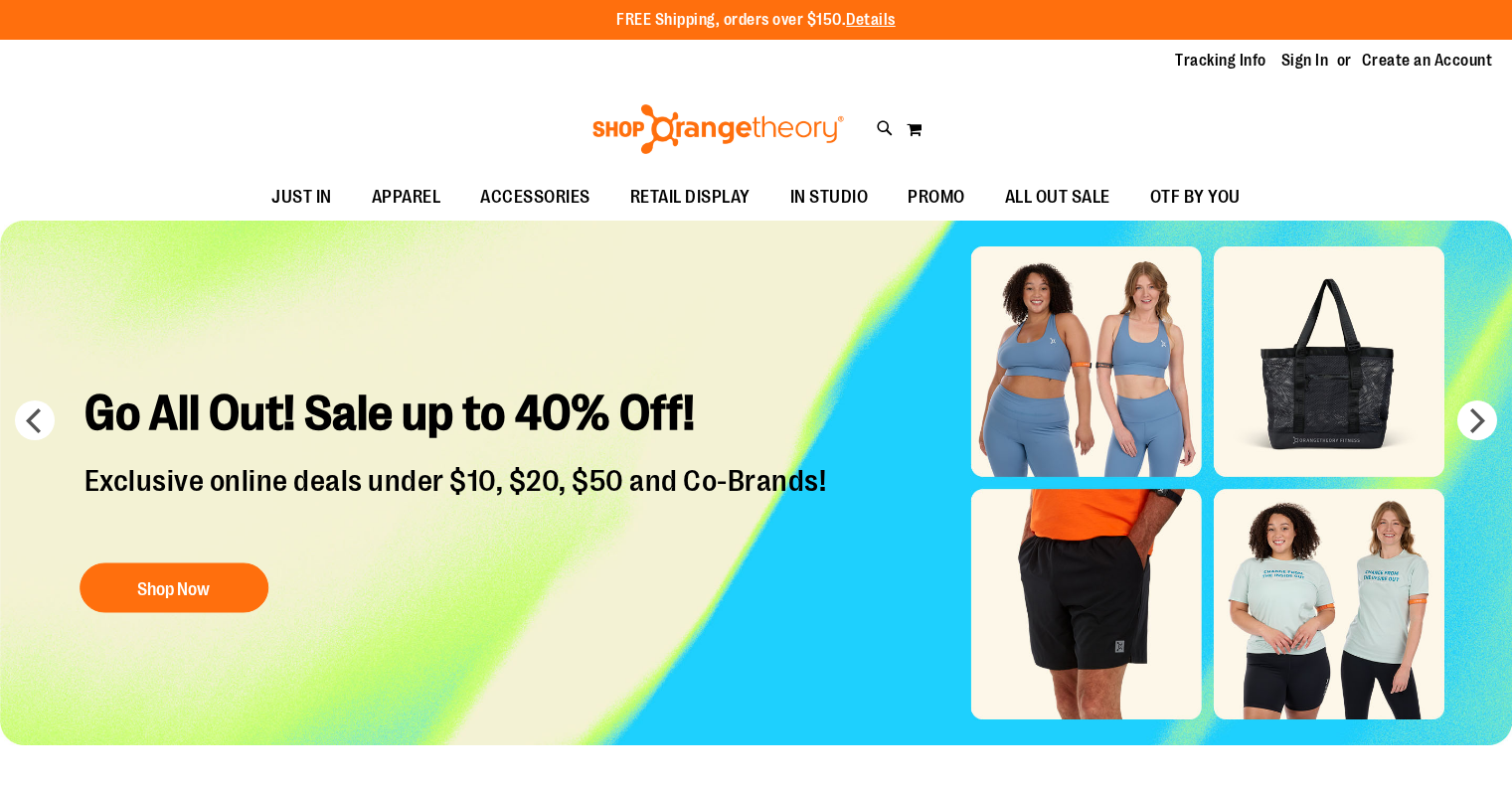 scroll, scrollTop: 0, scrollLeft: 0, axis: both 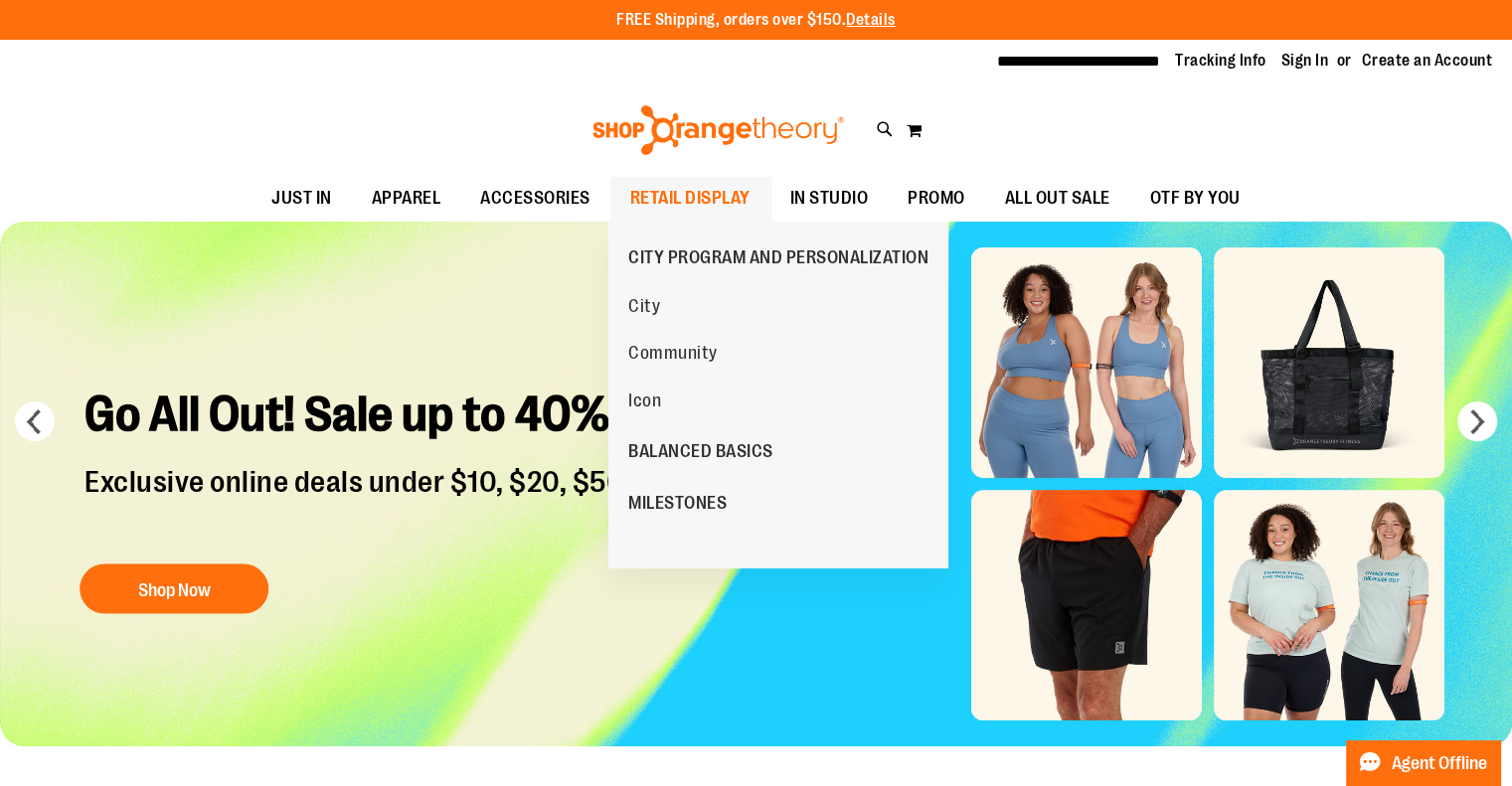 type on "**********" 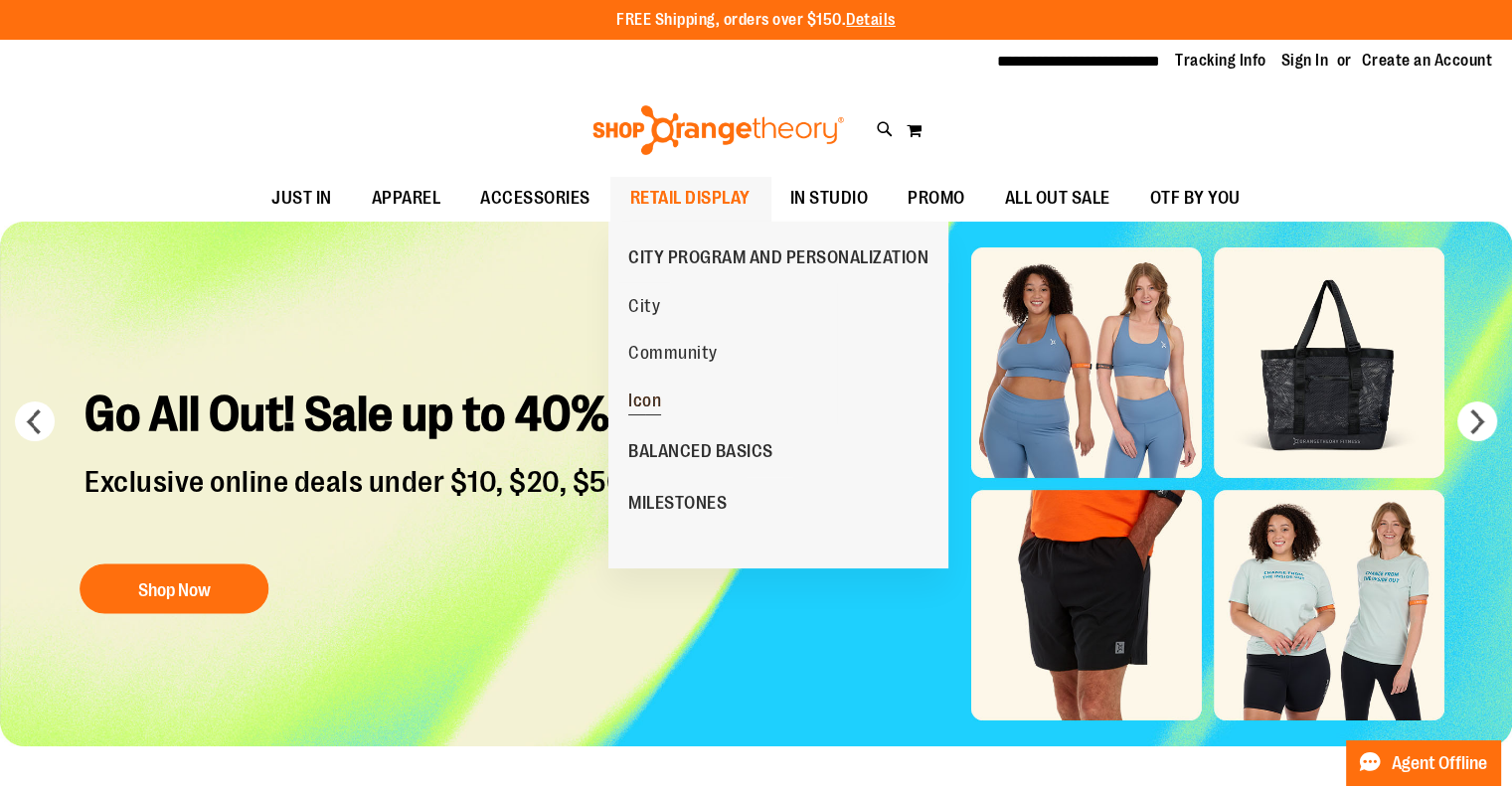 click on "Icon" at bounding box center (644, 400) 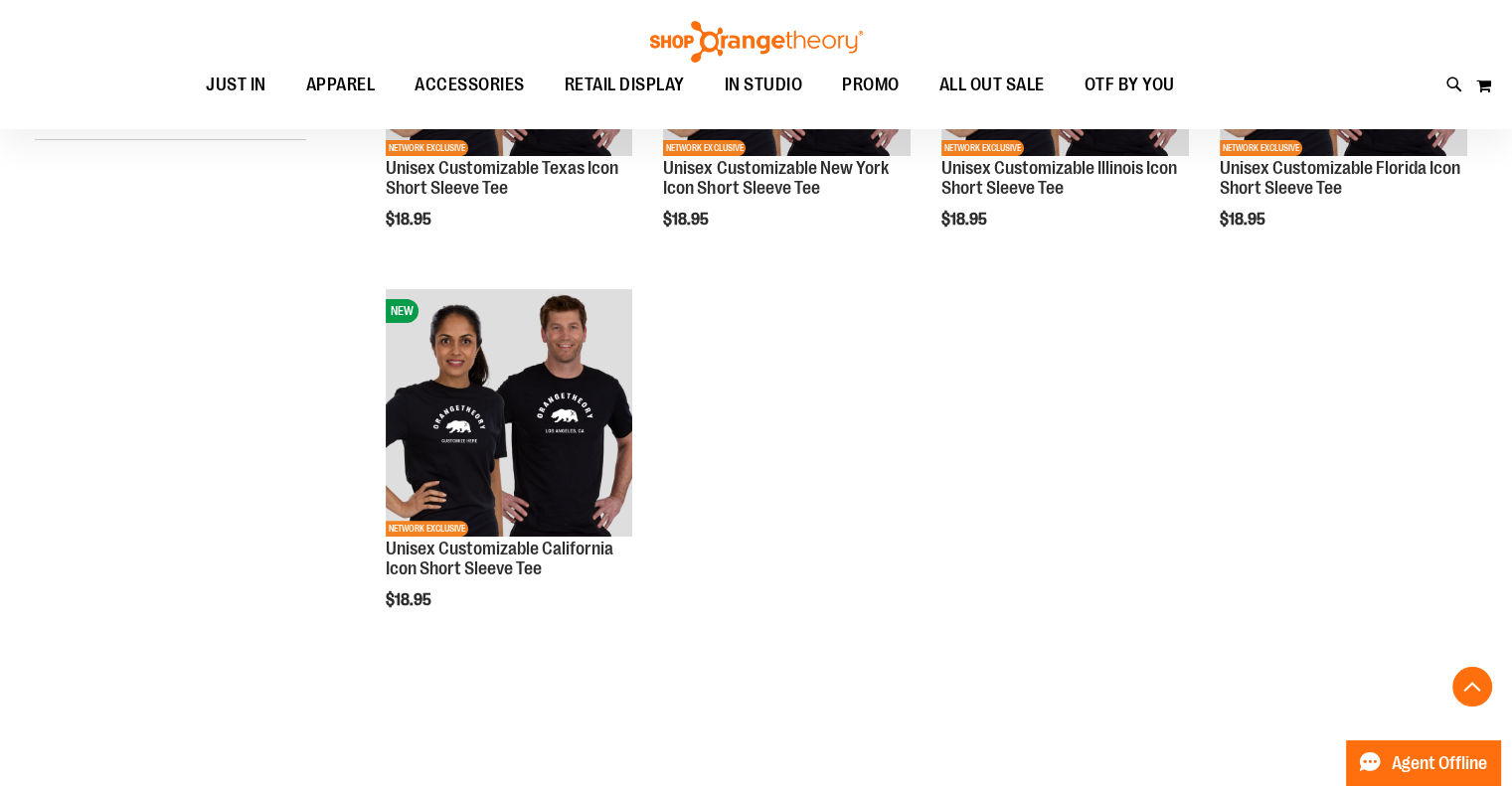 scroll, scrollTop: 0, scrollLeft: 0, axis: both 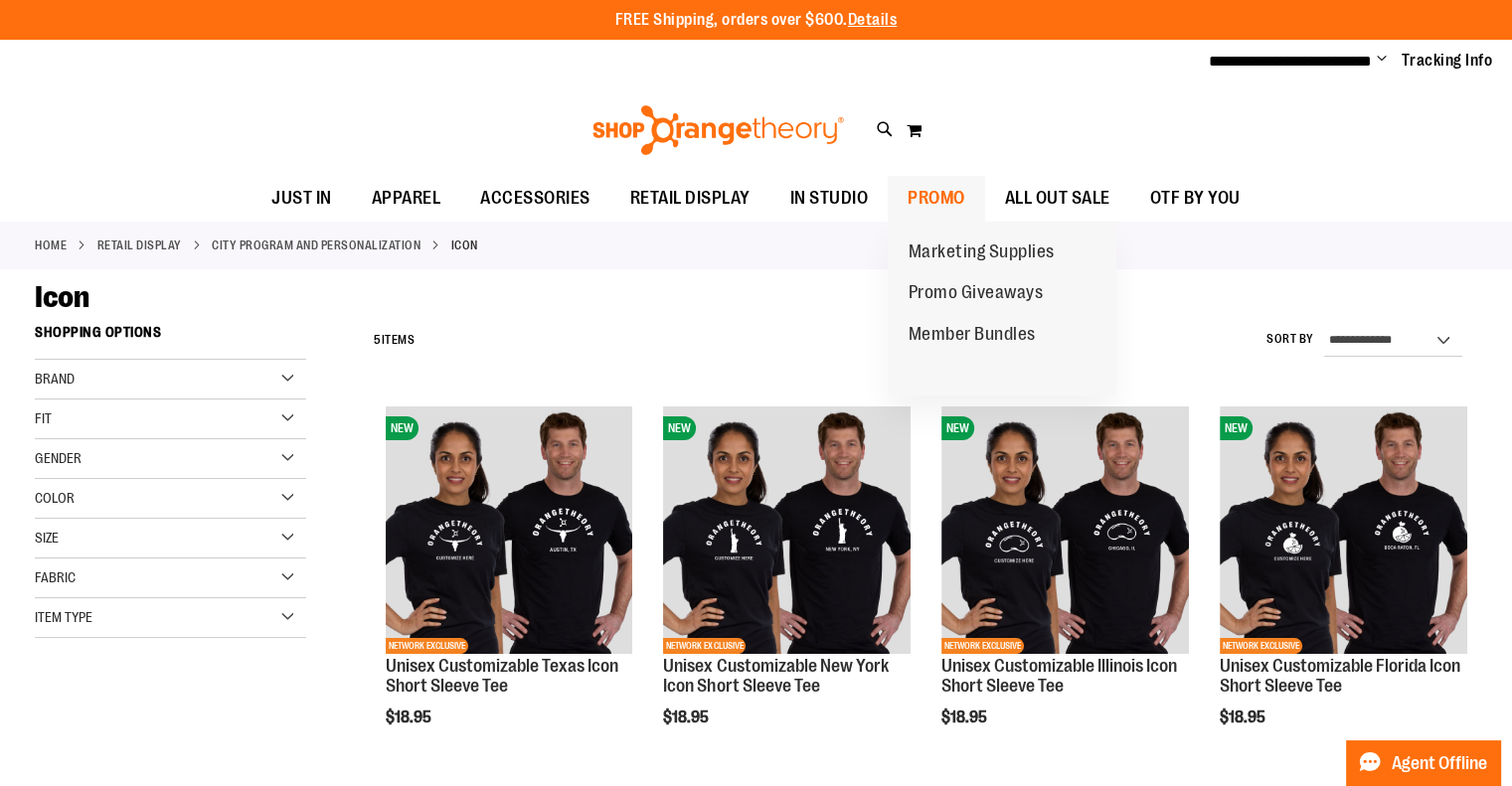 type on "**********" 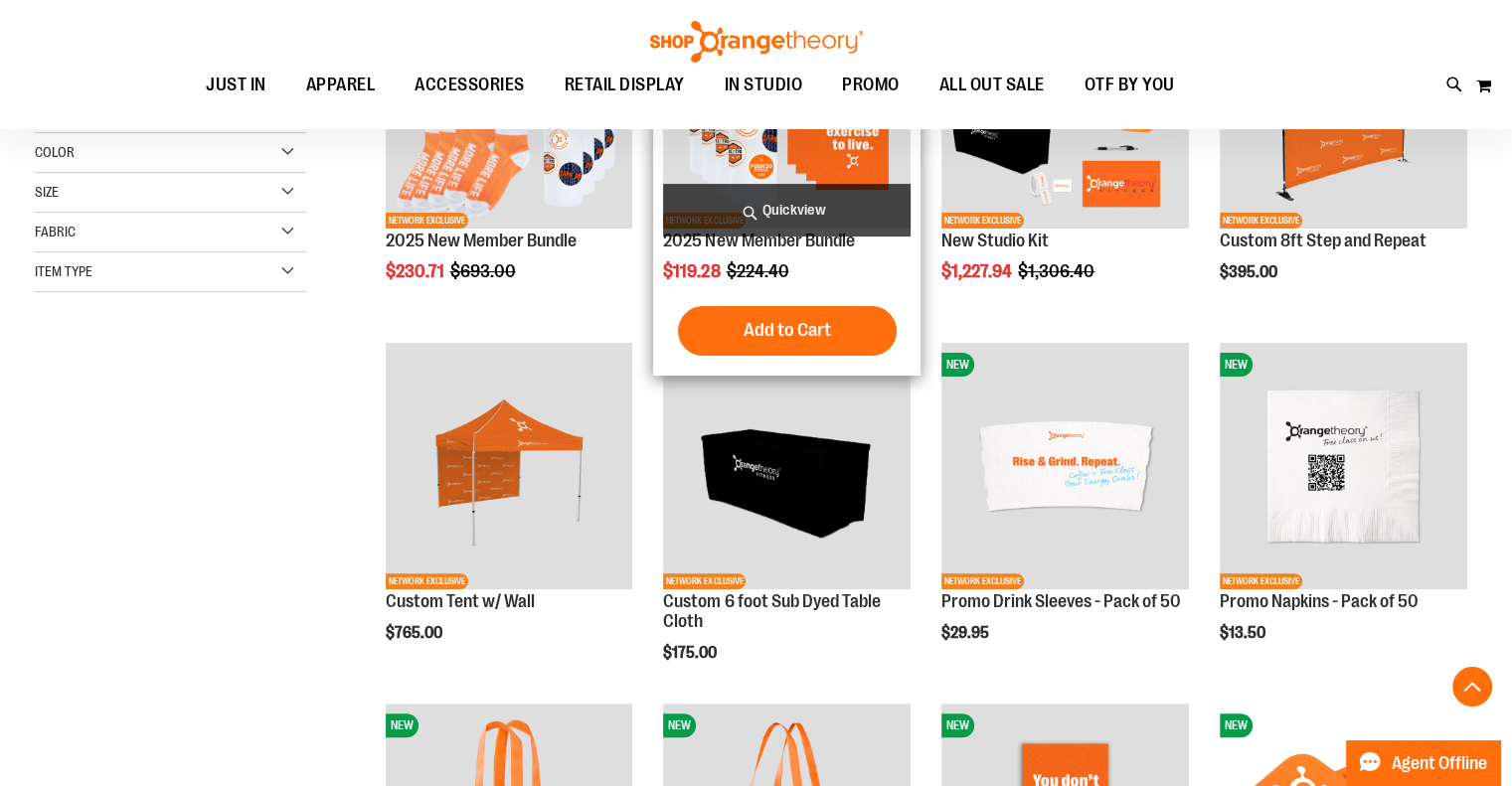 scroll, scrollTop: 424, scrollLeft: 0, axis: vertical 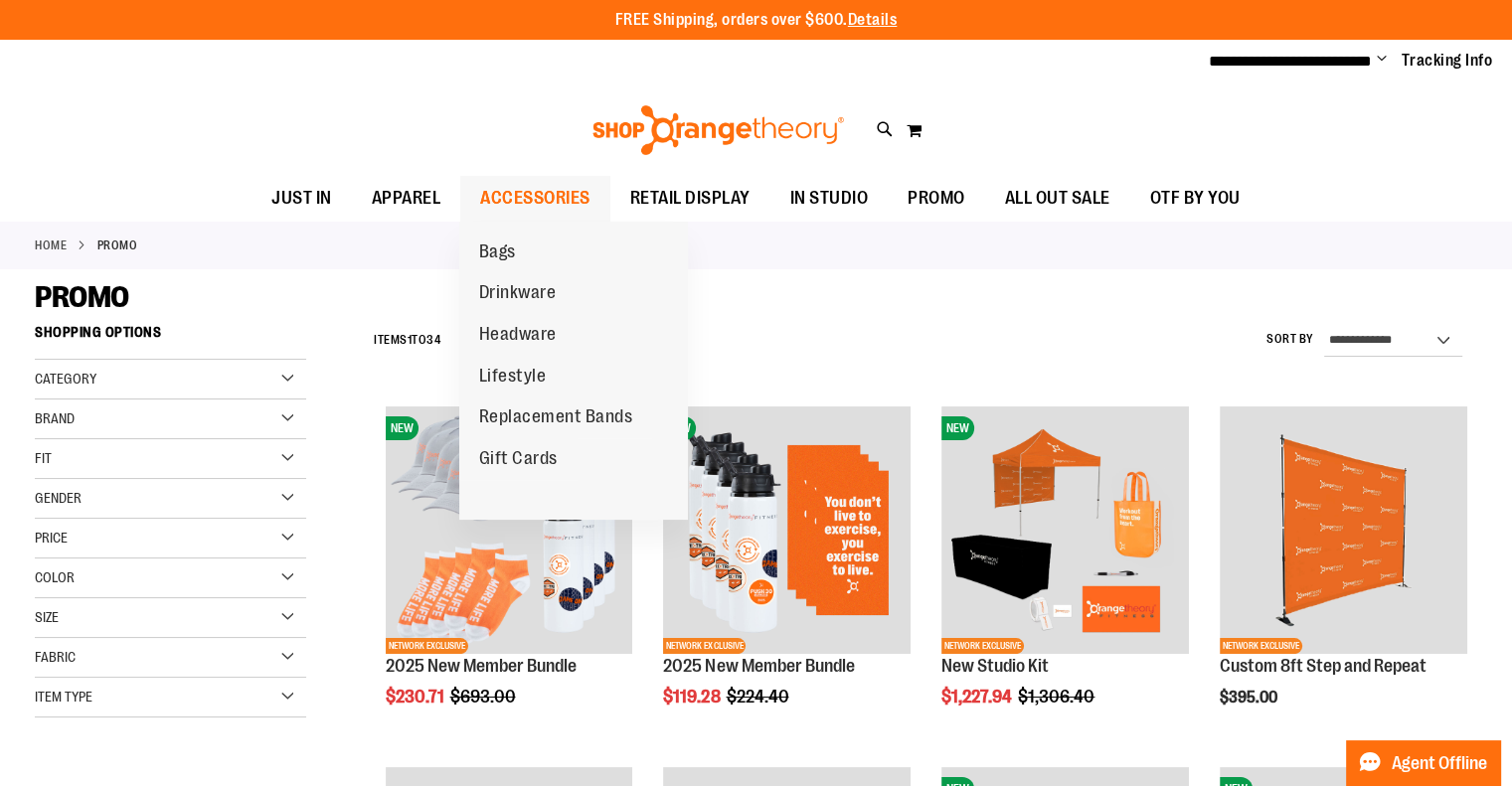 type on "**********" 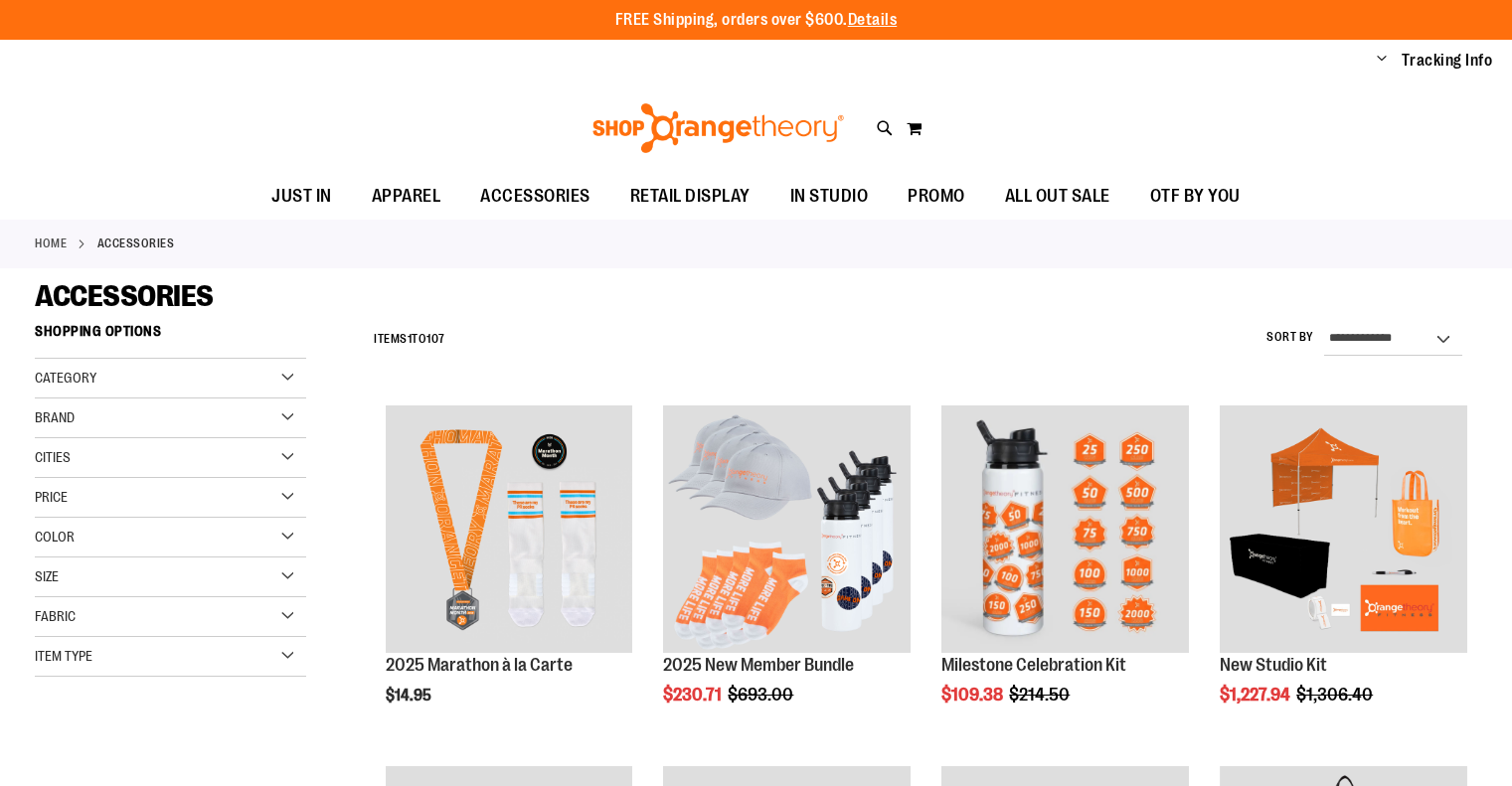 scroll, scrollTop: 0, scrollLeft: 0, axis: both 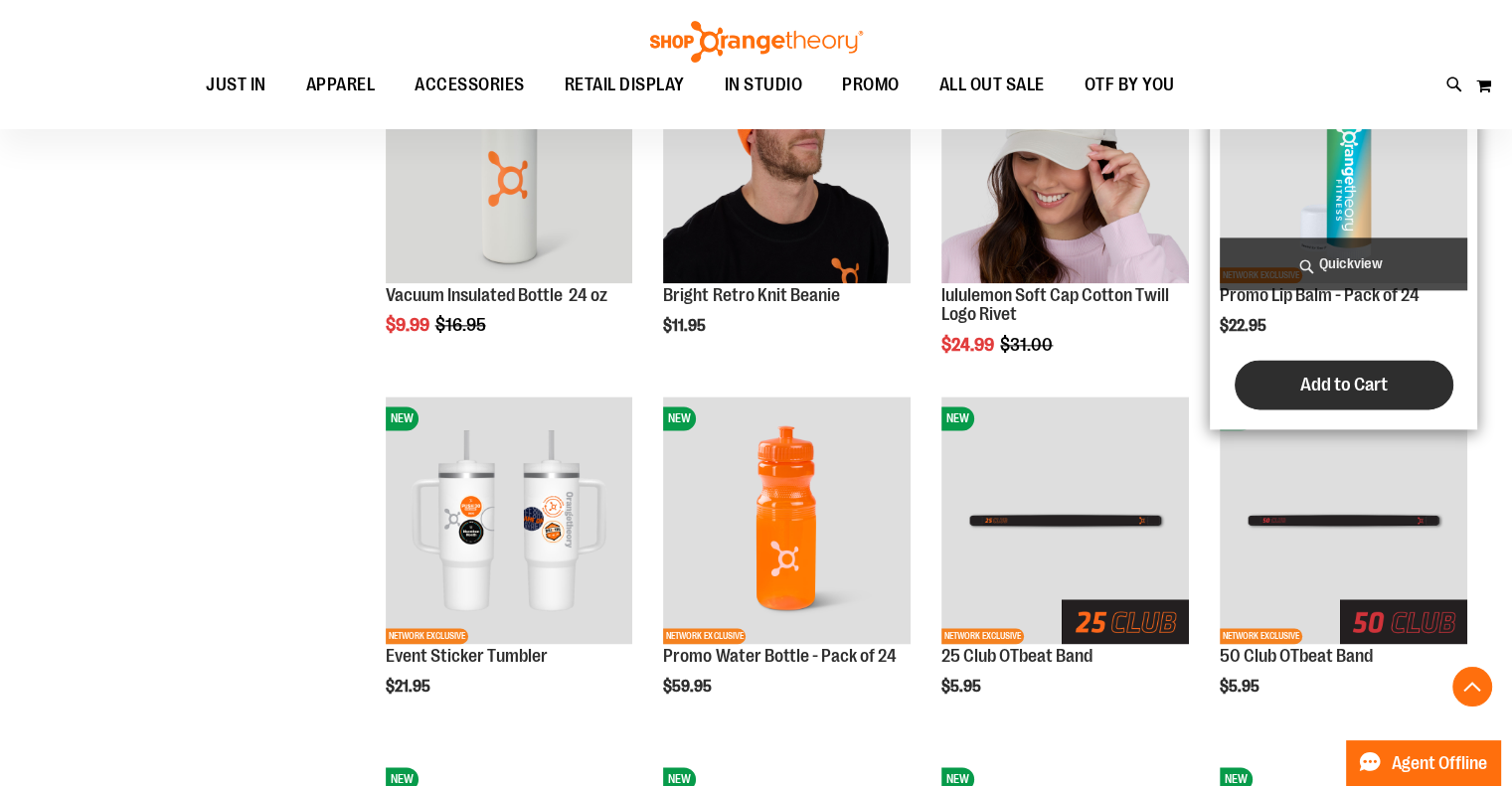 type on "**********" 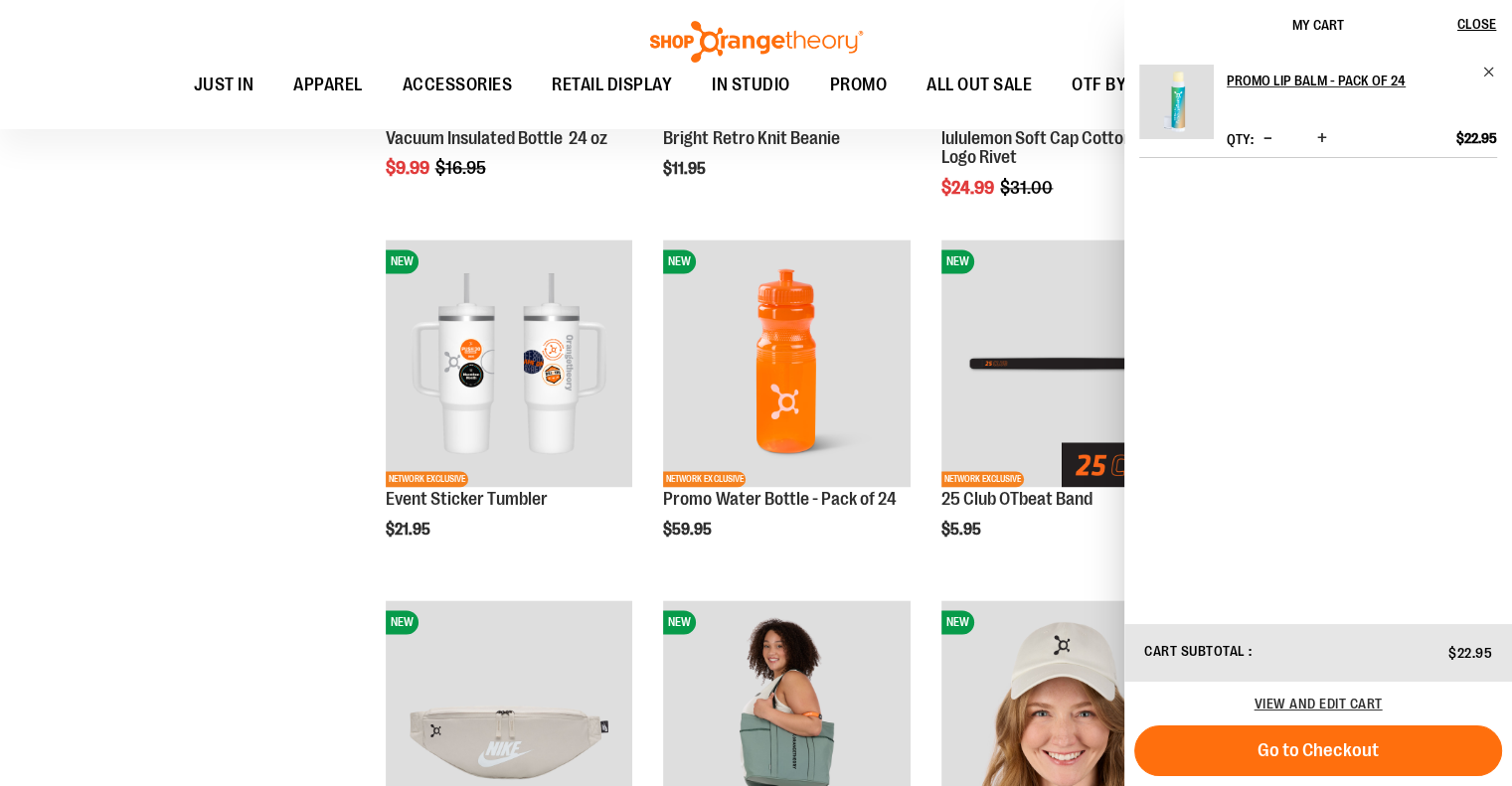 scroll, scrollTop: 2682, scrollLeft: 0, axis: vertical 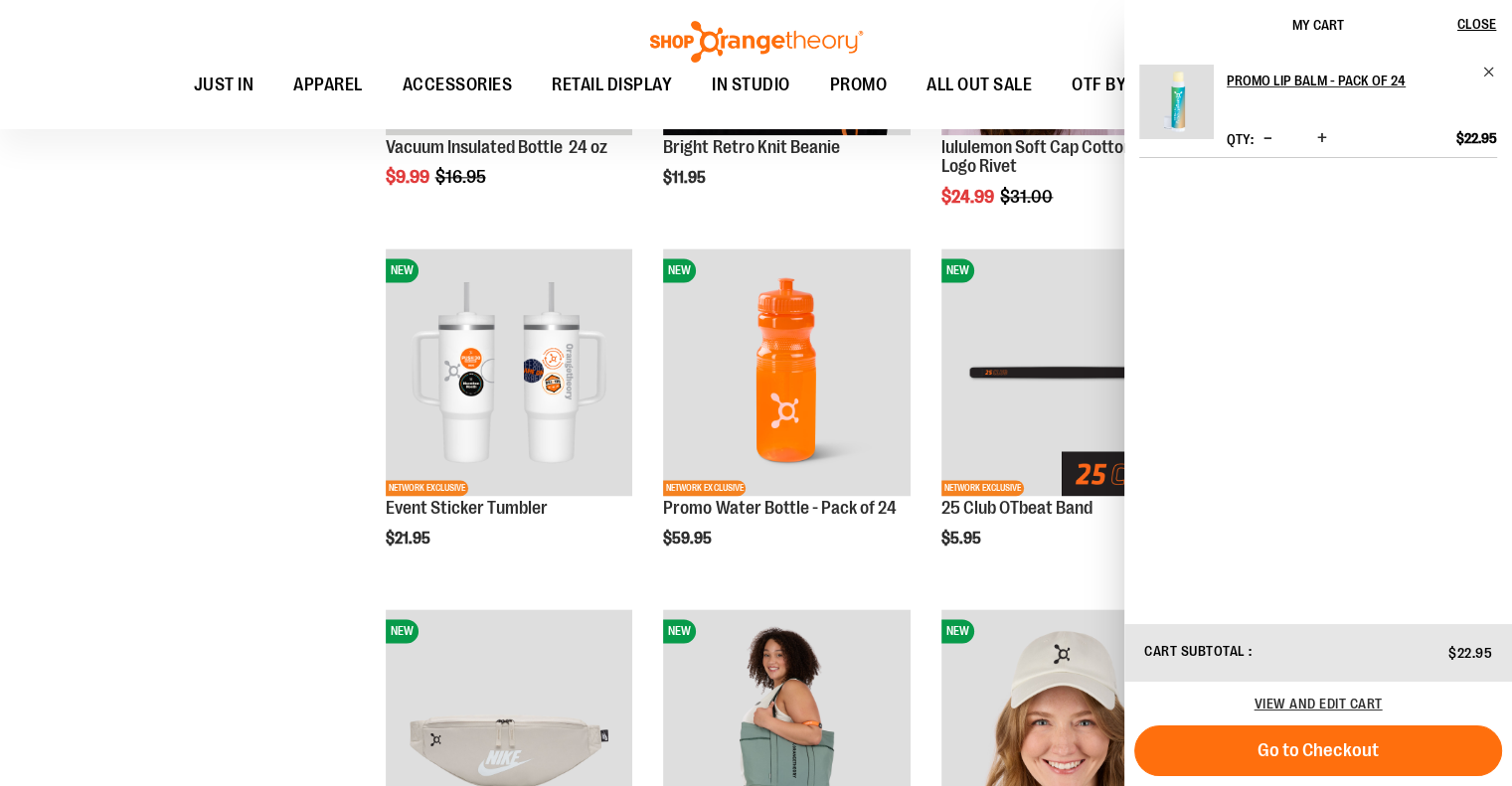 click on "**********" at bounding box center (756, -628) 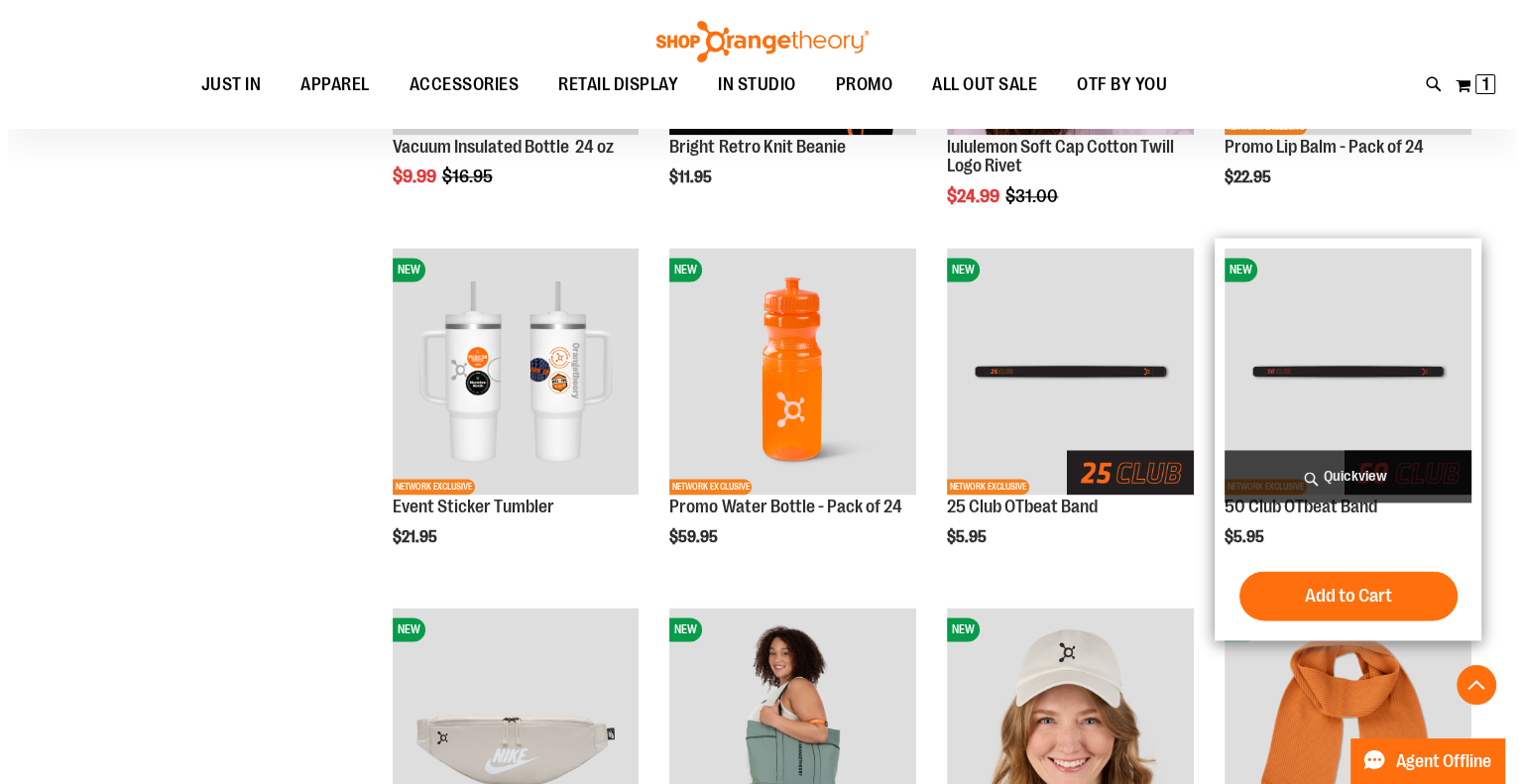 scroll, scrollTop: 2386, scrollLeft: 0, axis: vertical 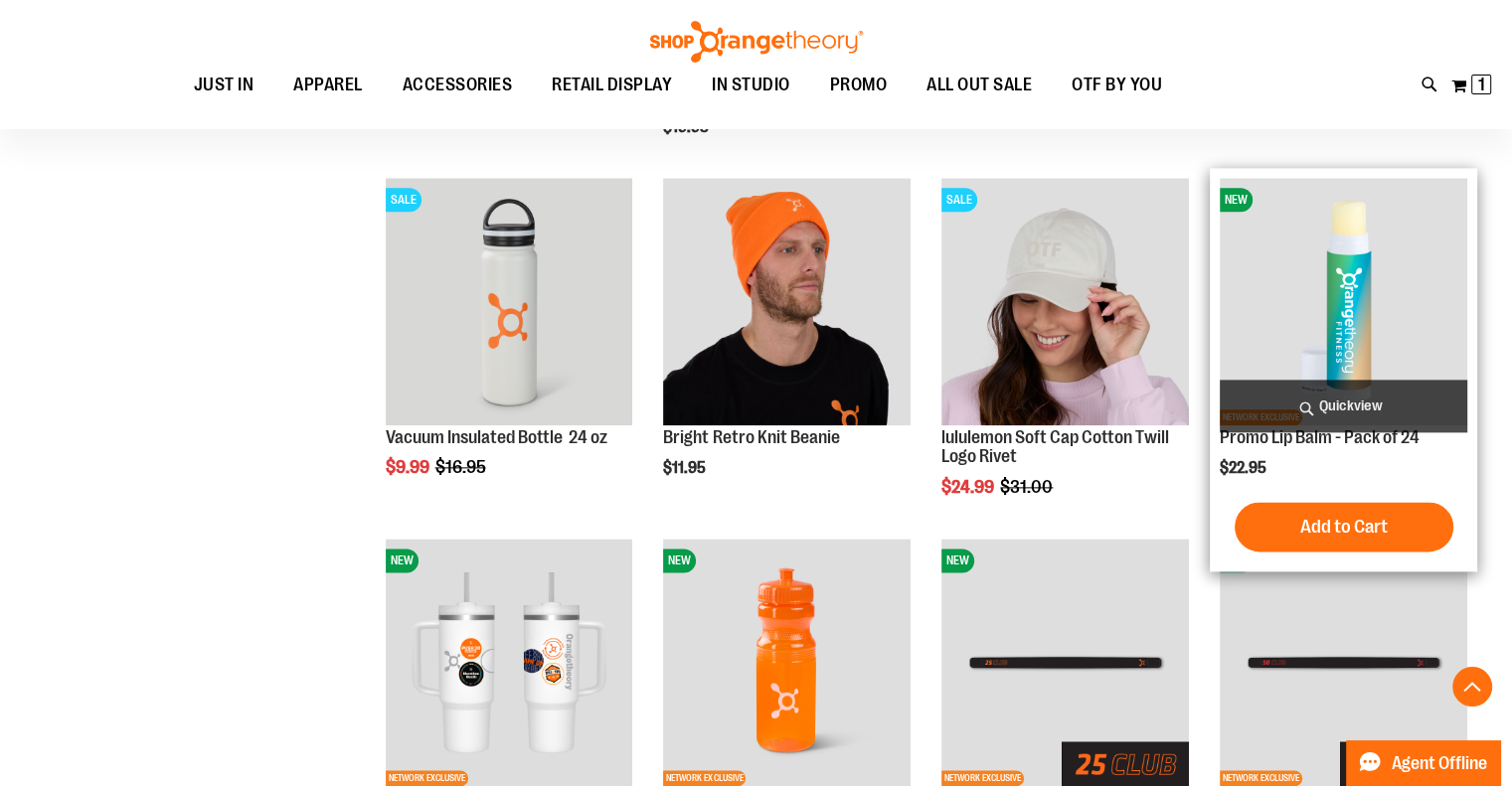 click on "Quickview" at bounding box center [1343, 405] 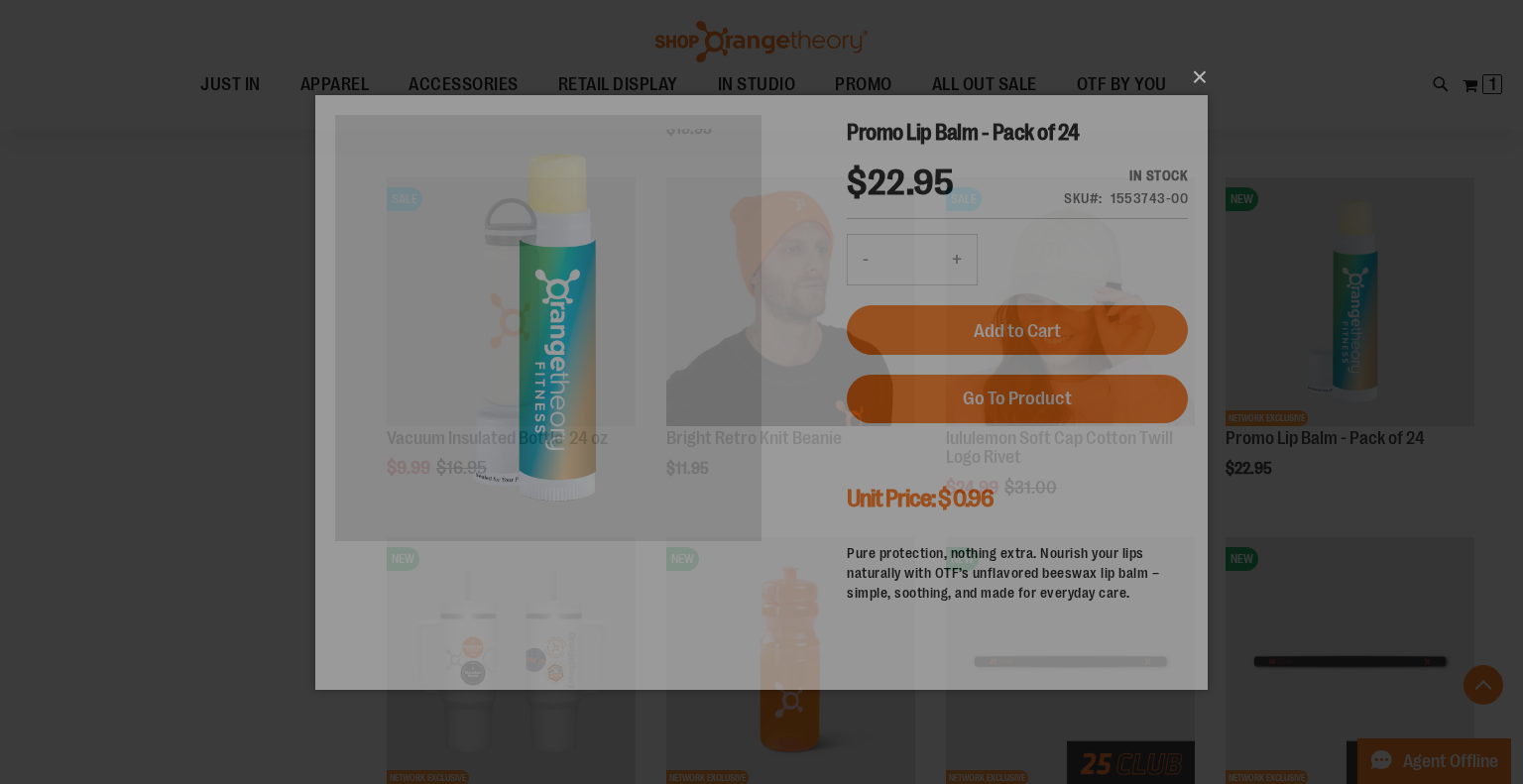 scroll, scrollTop: 0, scrollLeft: 0, axis: both 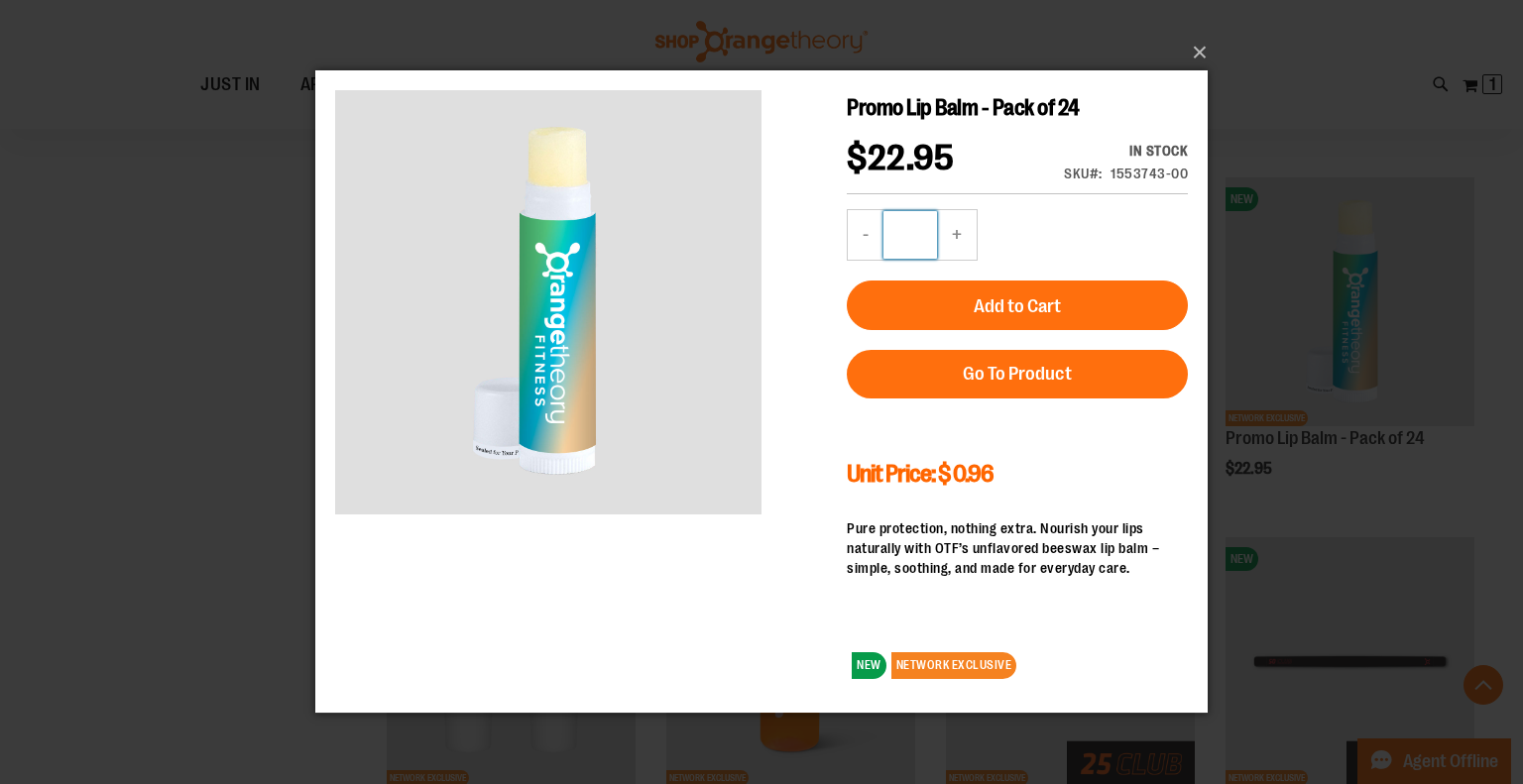 click on "*" at bounding box center (910, 235) 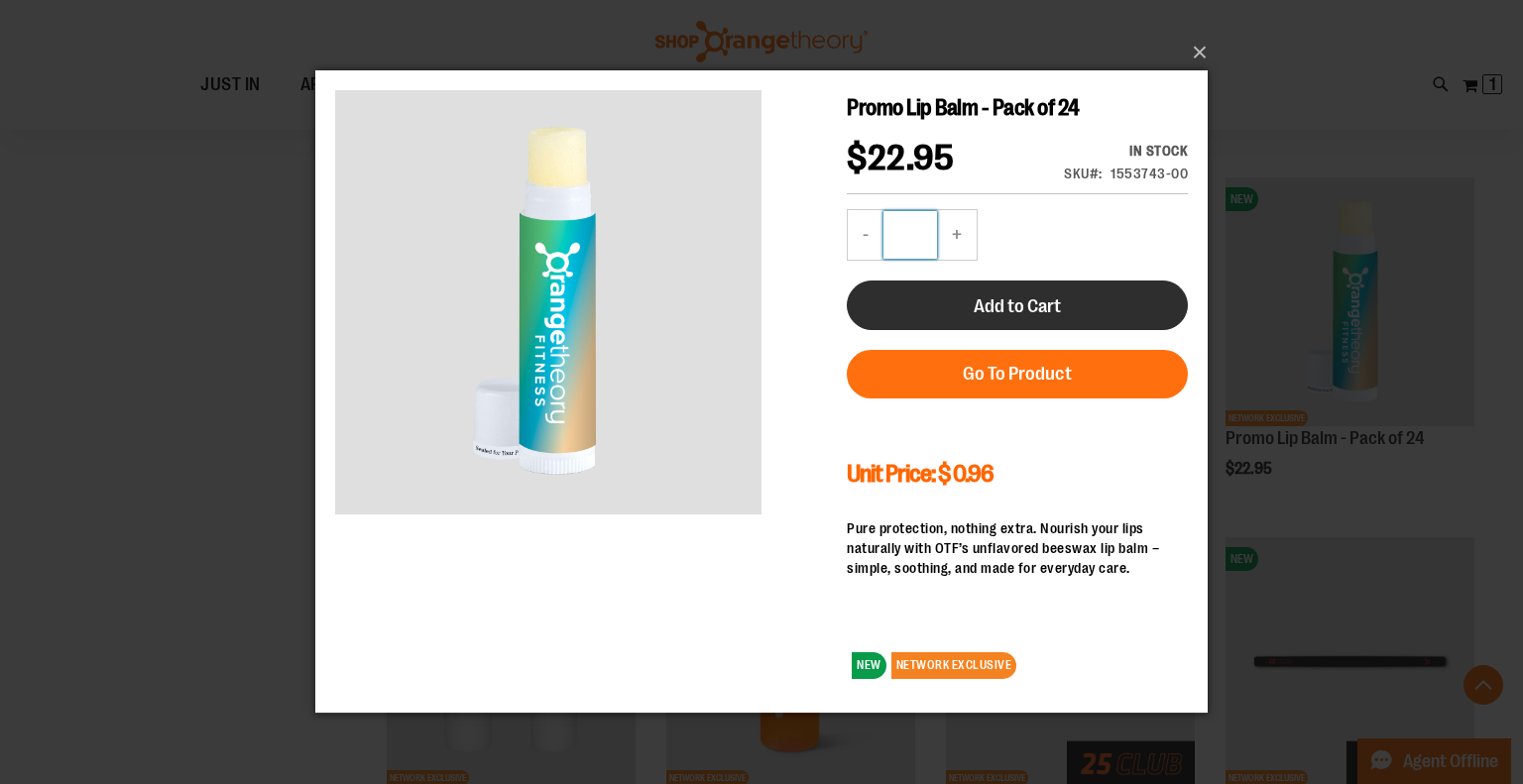 type on "**" 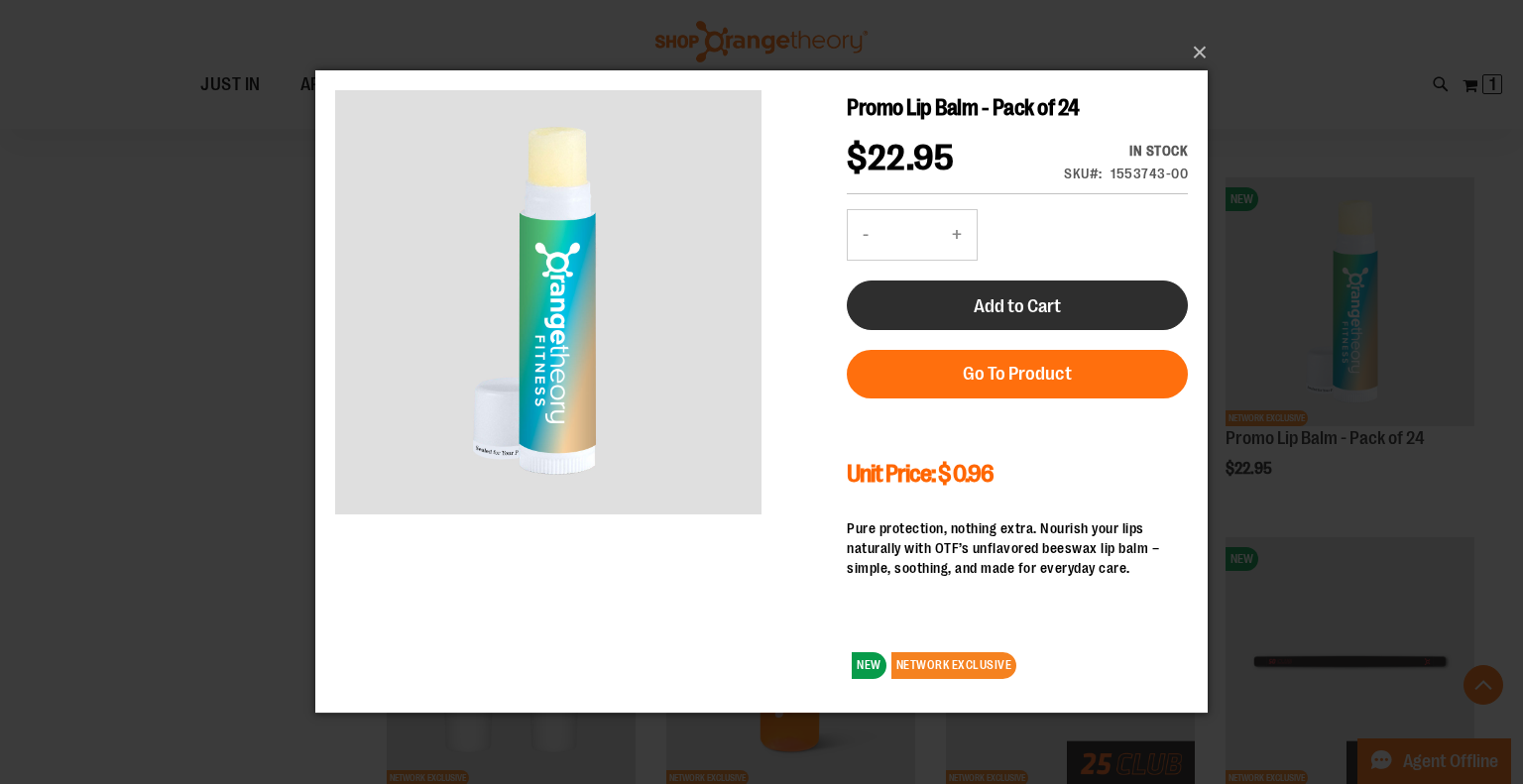 click on "Add to Cart" at bounding box center [1017, 305] 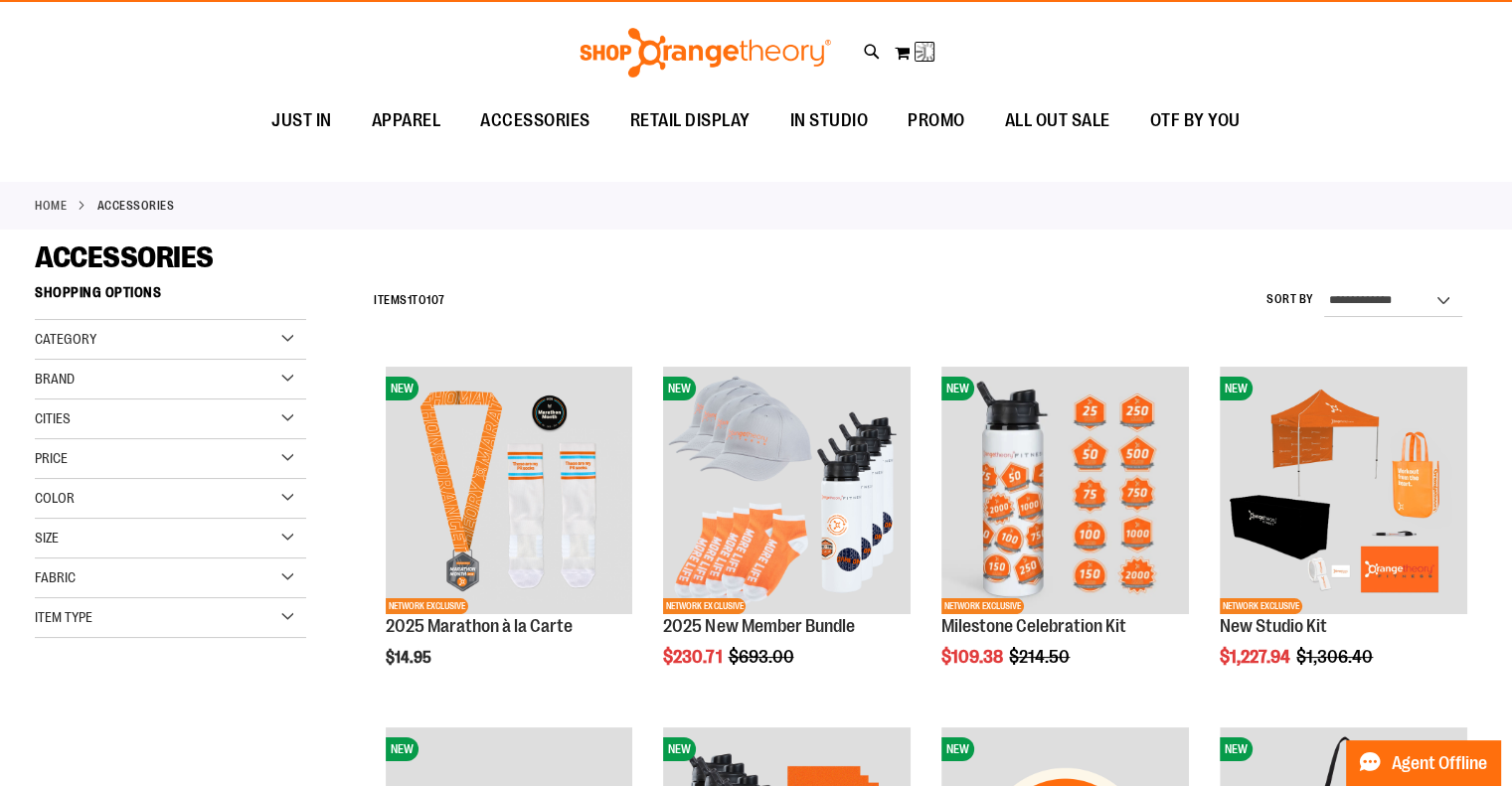 scroll, scrollTop: 0, scrollLeft: 0, axis: both 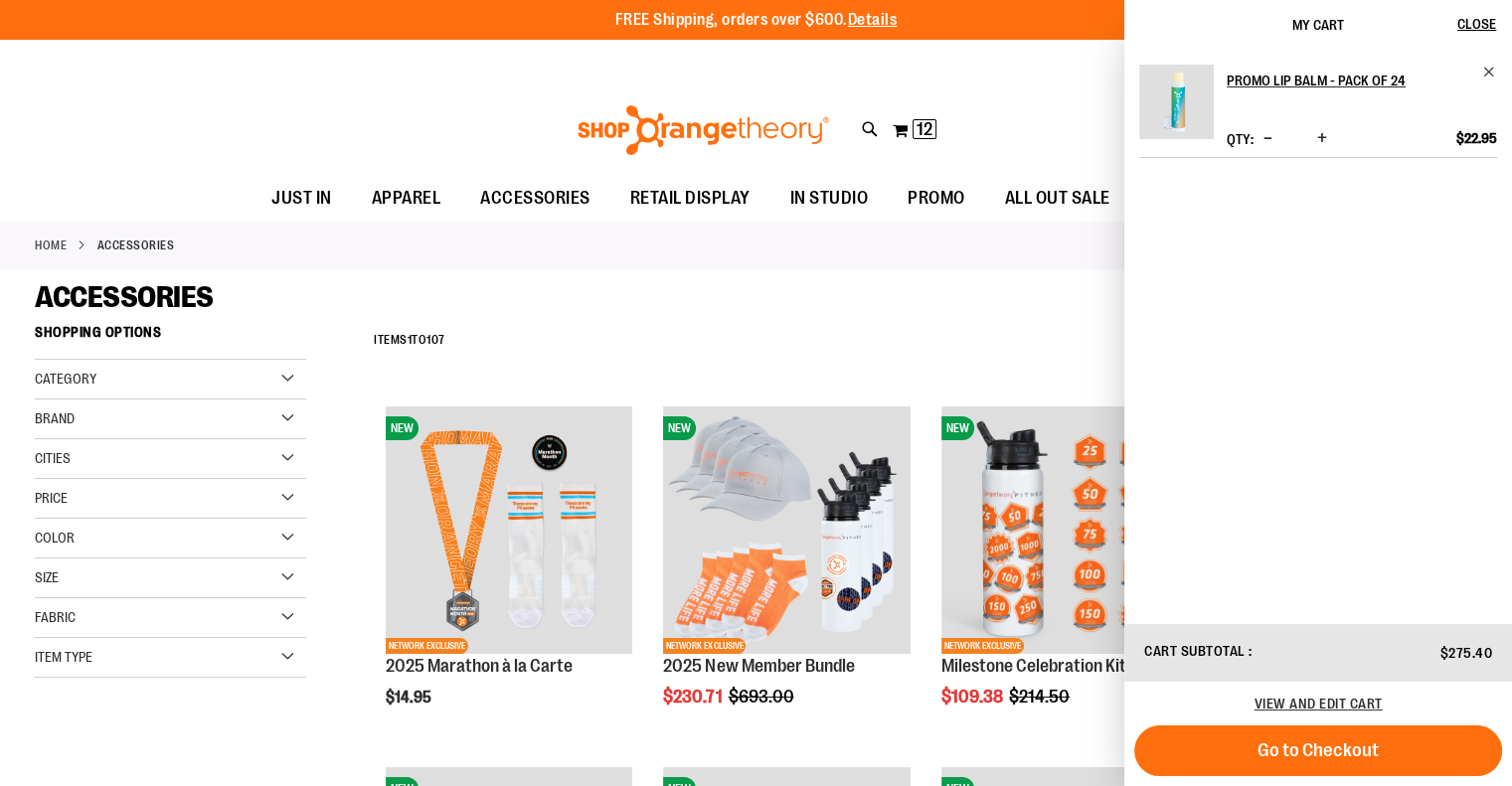 click on "Home
ACCESSORIES" at bounding box center [756, 245] 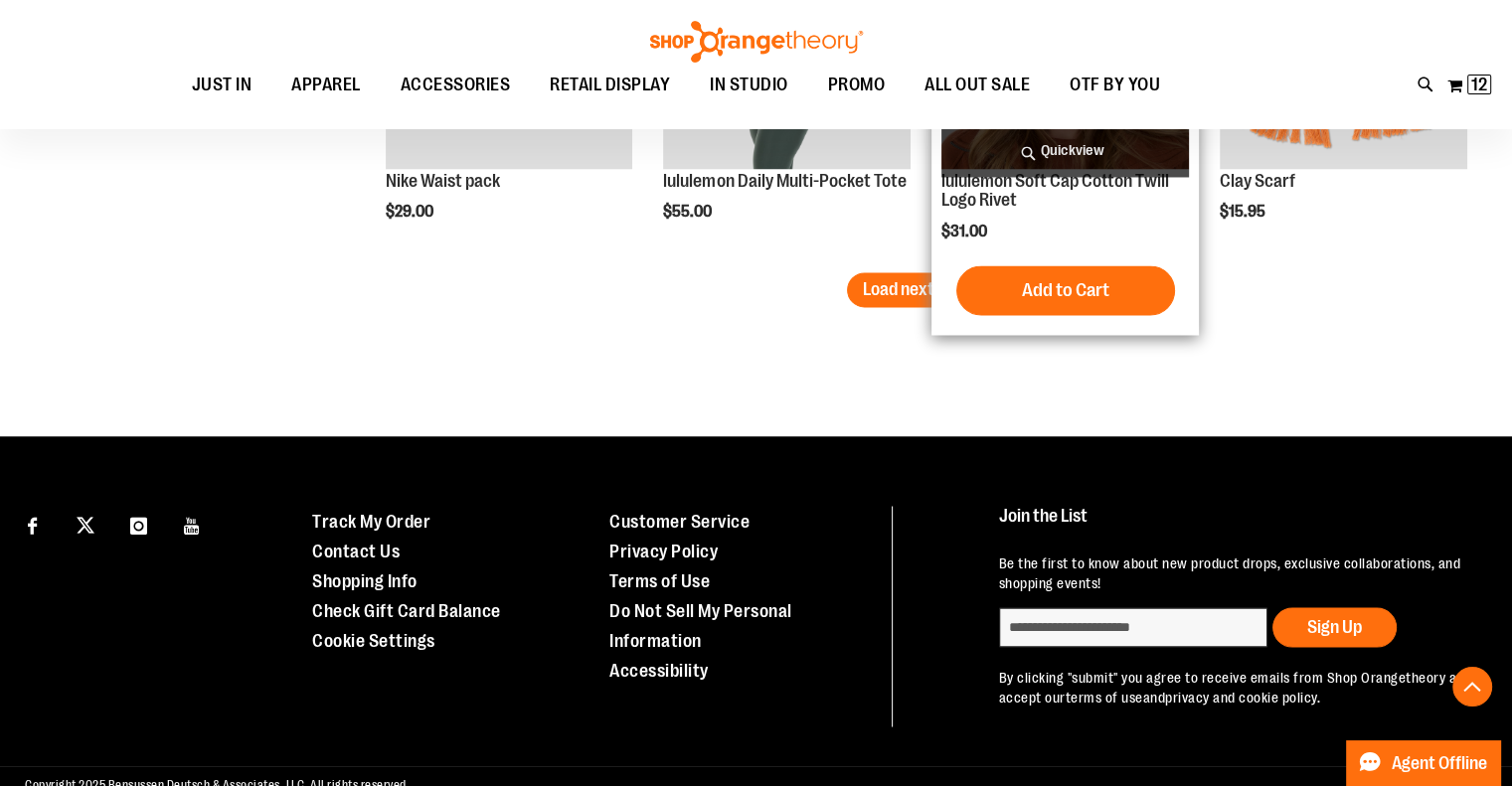 scroll, scrollTop: 3367, scrollLeft: 0, axis: vertical 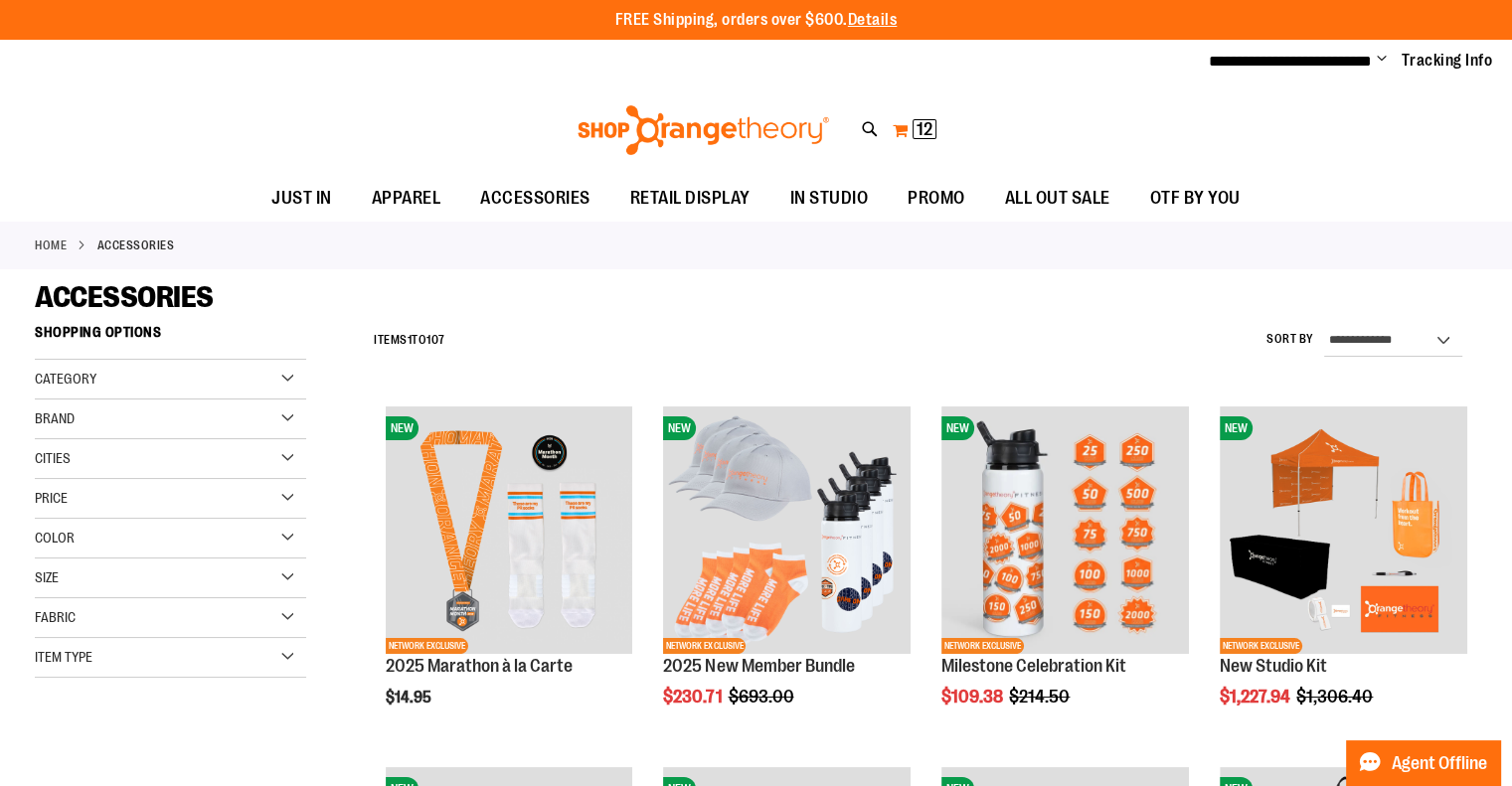 click on "My Cart
12
12
items" at bounding box center (915, 130) 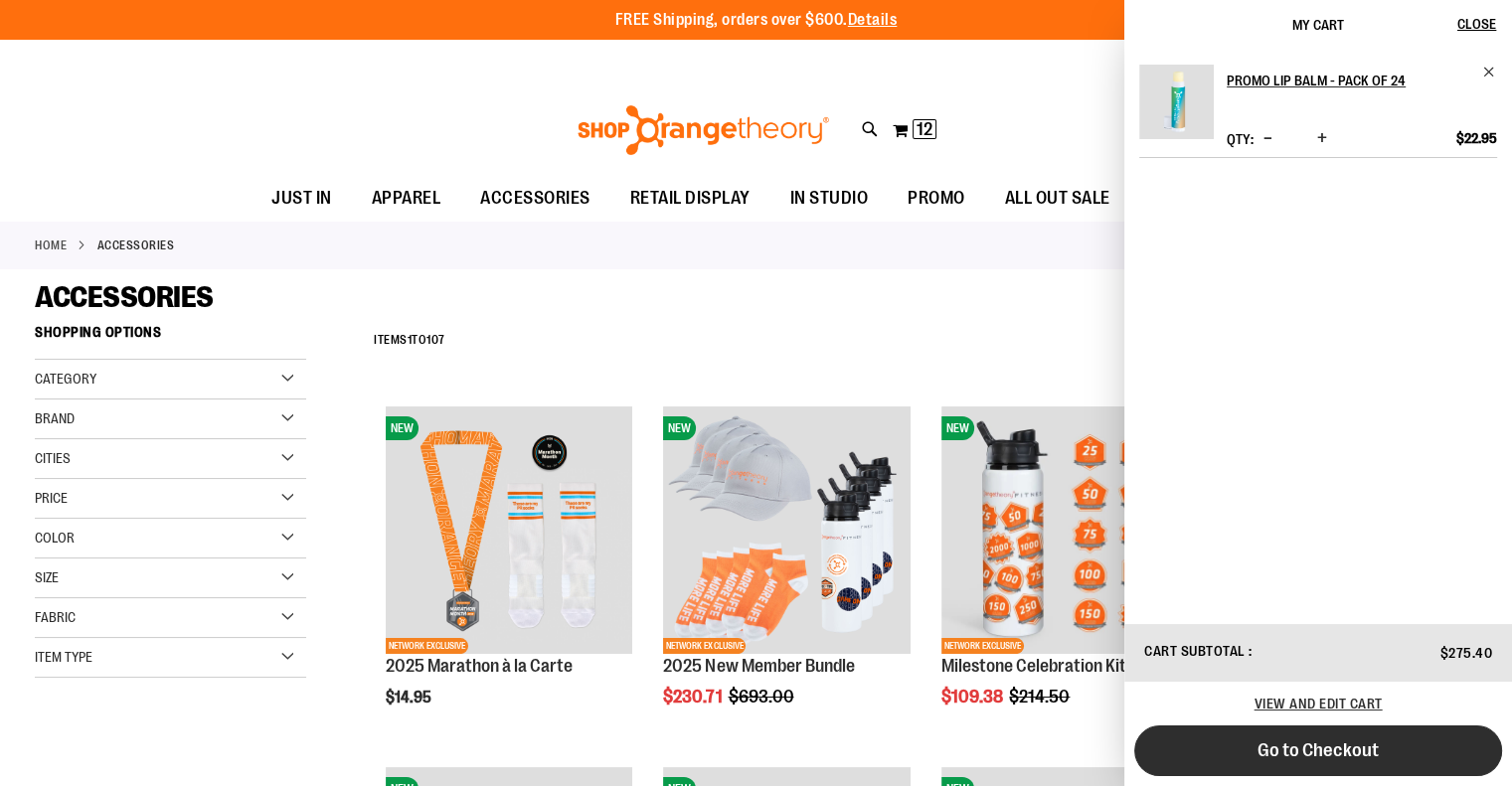 click on "Go to Checkout" at bounding box center (1318, 750) 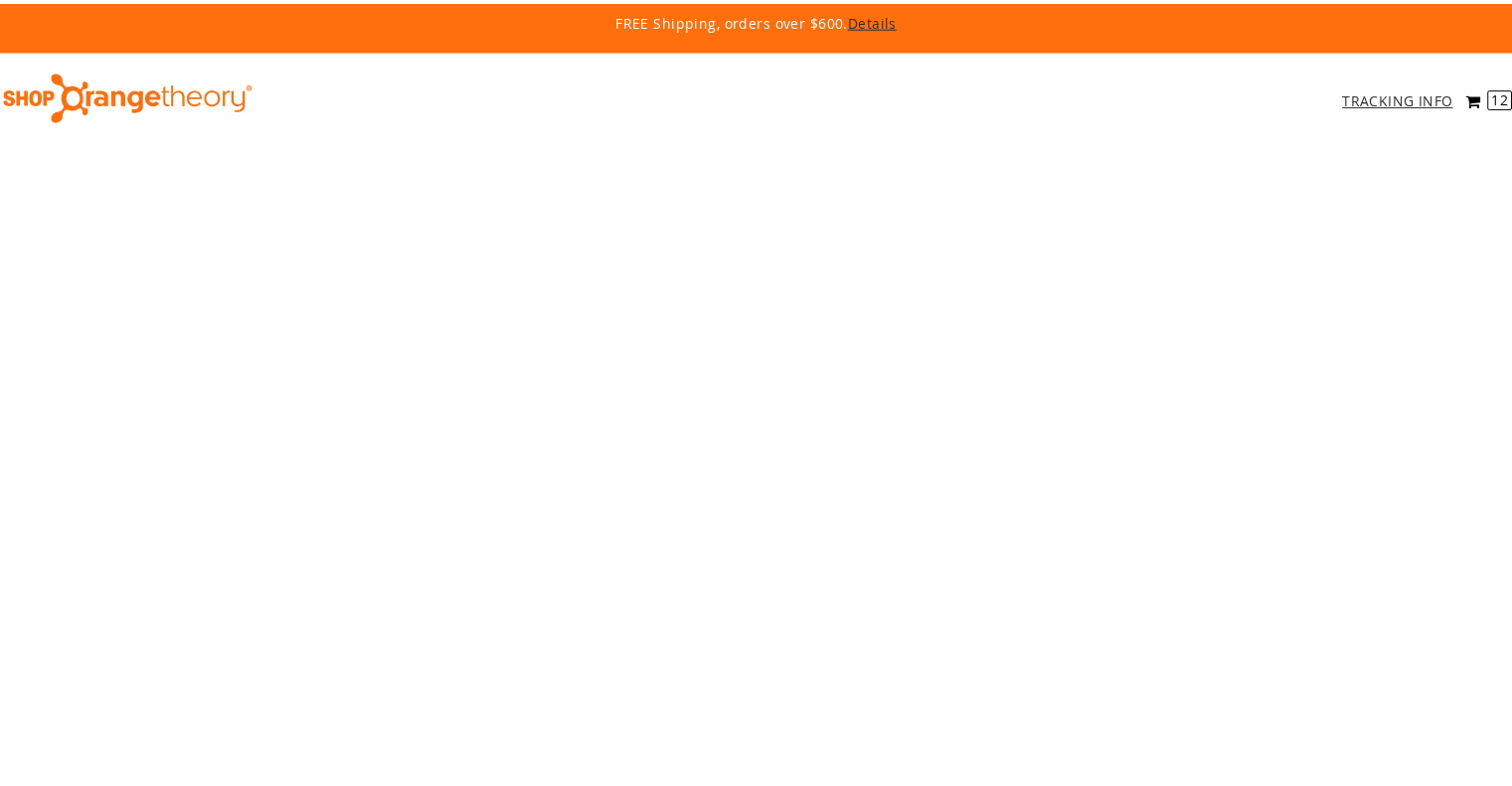 scroll, scrollTop: 0, scrollLeft: 0, axis: both 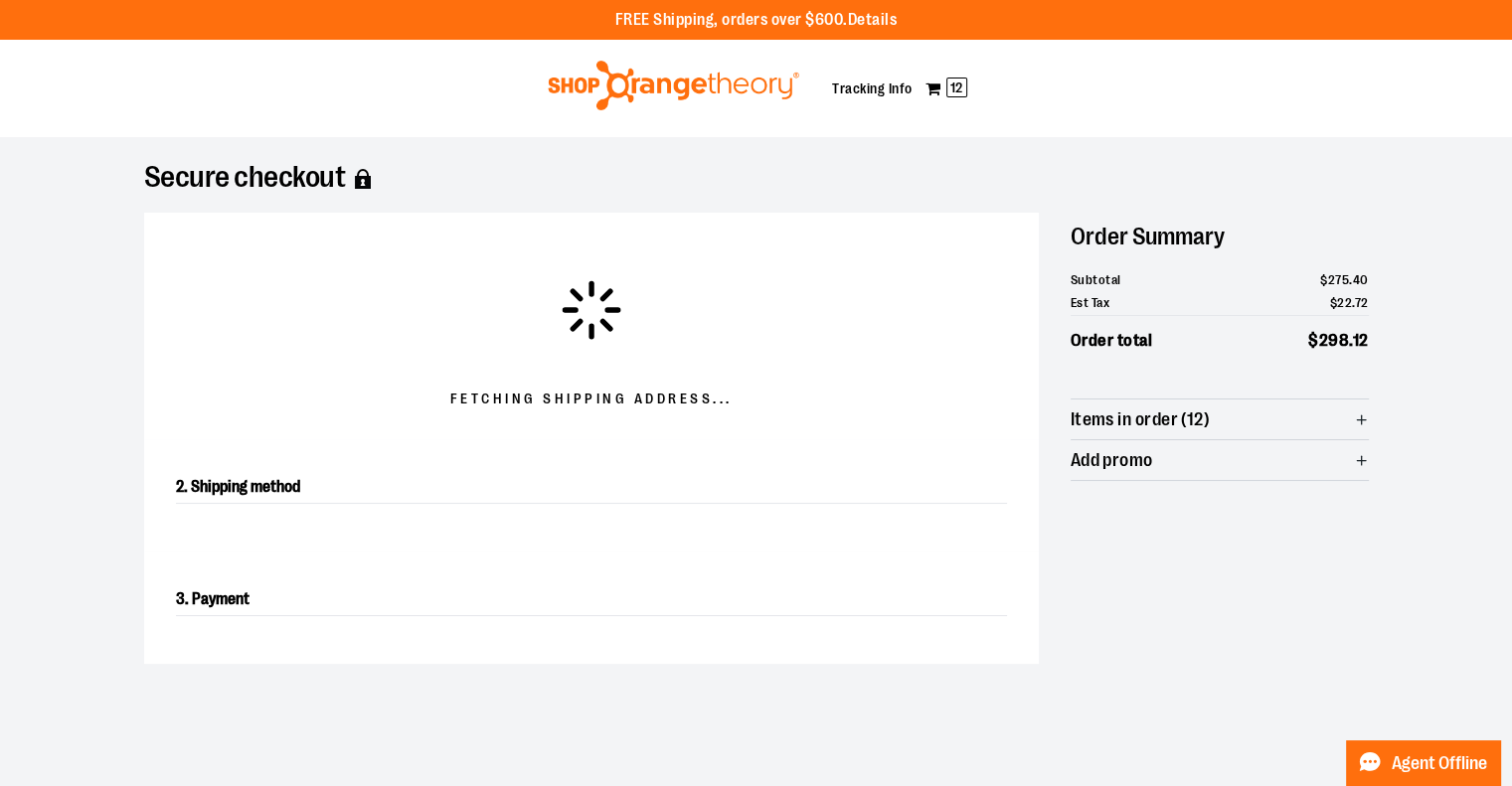 click at bounding box center [673, 85] 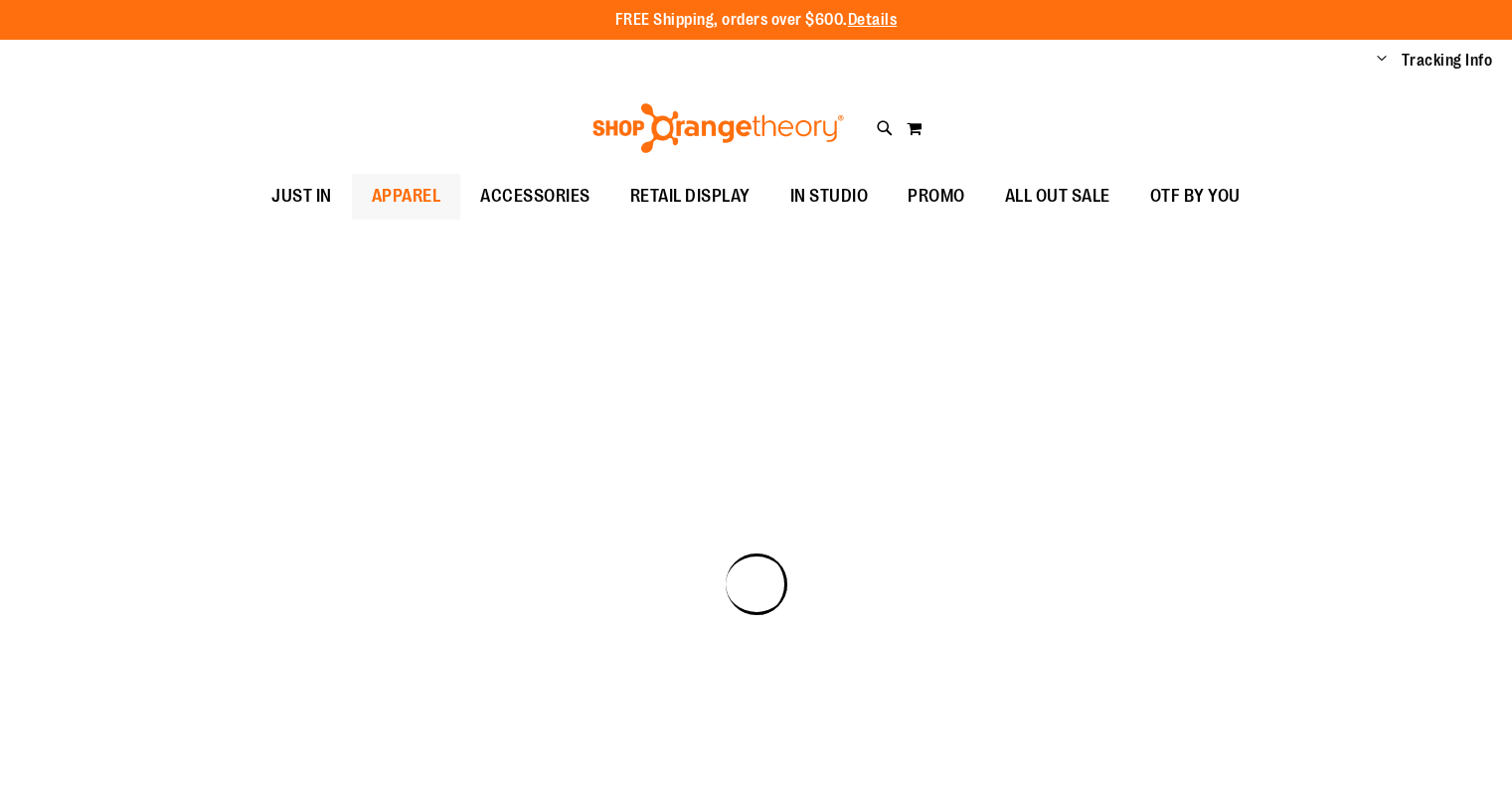 scroll, scrollTop: 0, scrollLeft: 0, axis: both 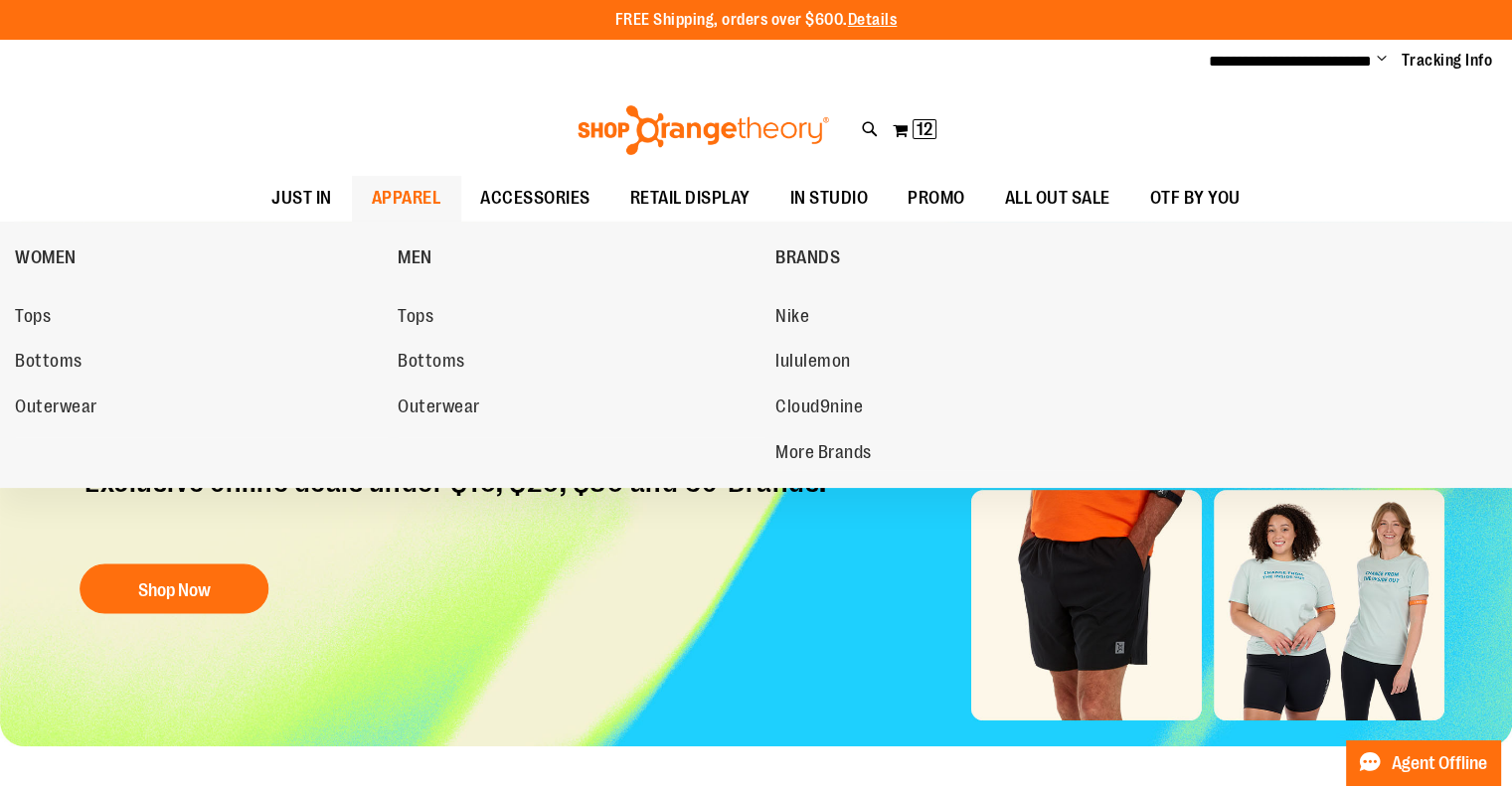type on "**********" 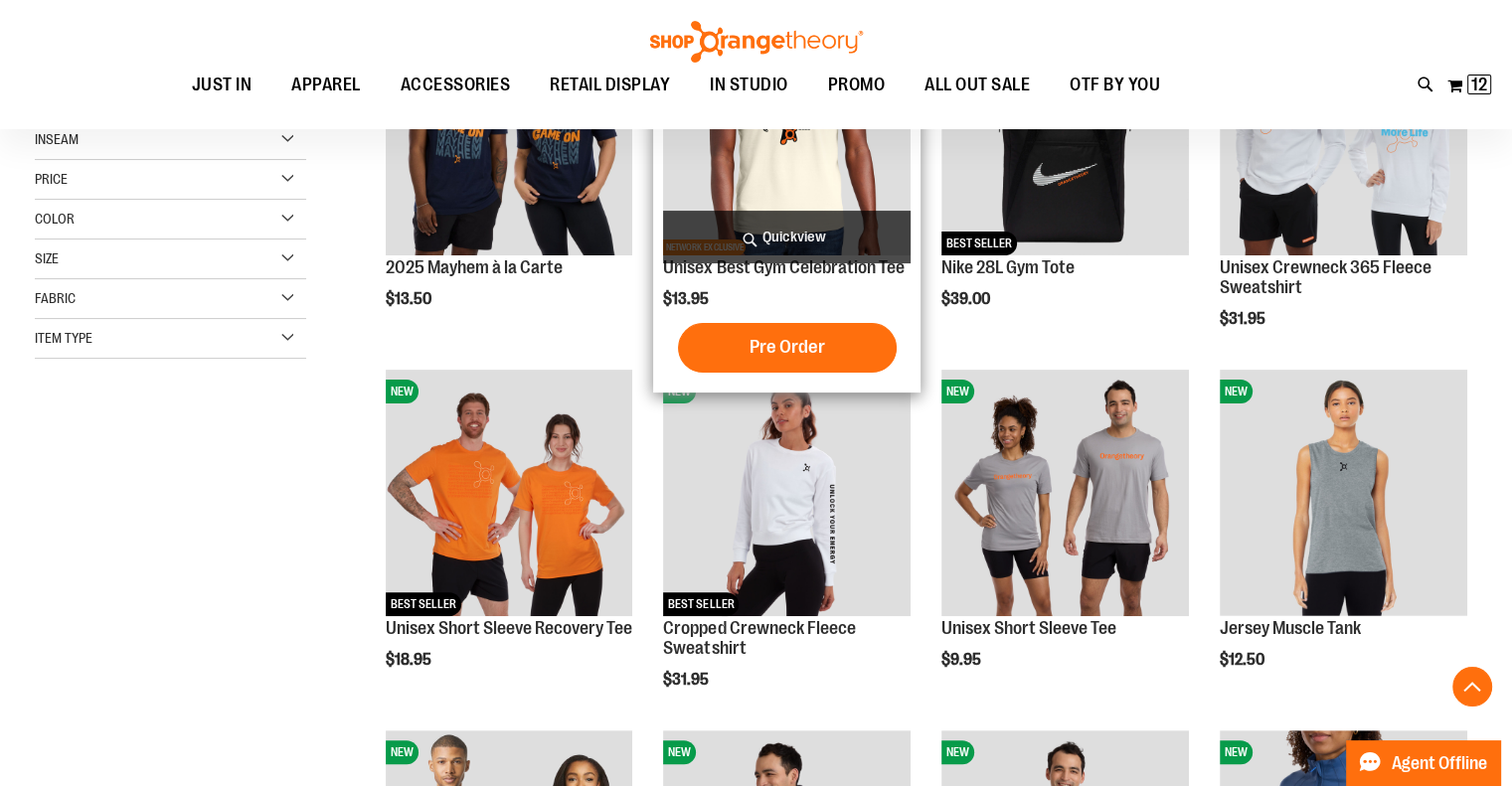 scroll, scrollTop: 402, scrollLeft: 0, axis: vertical 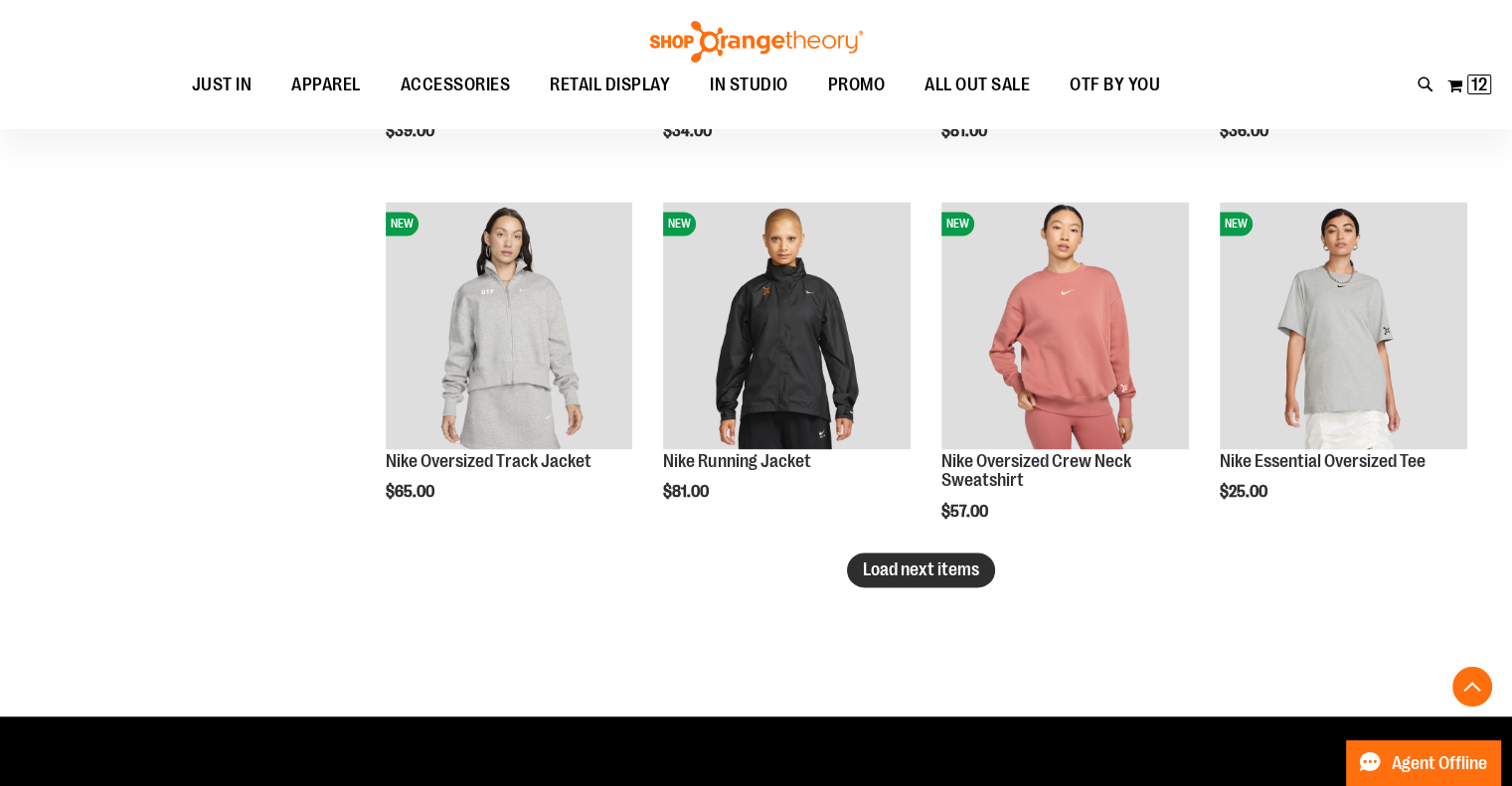 type on "**********" 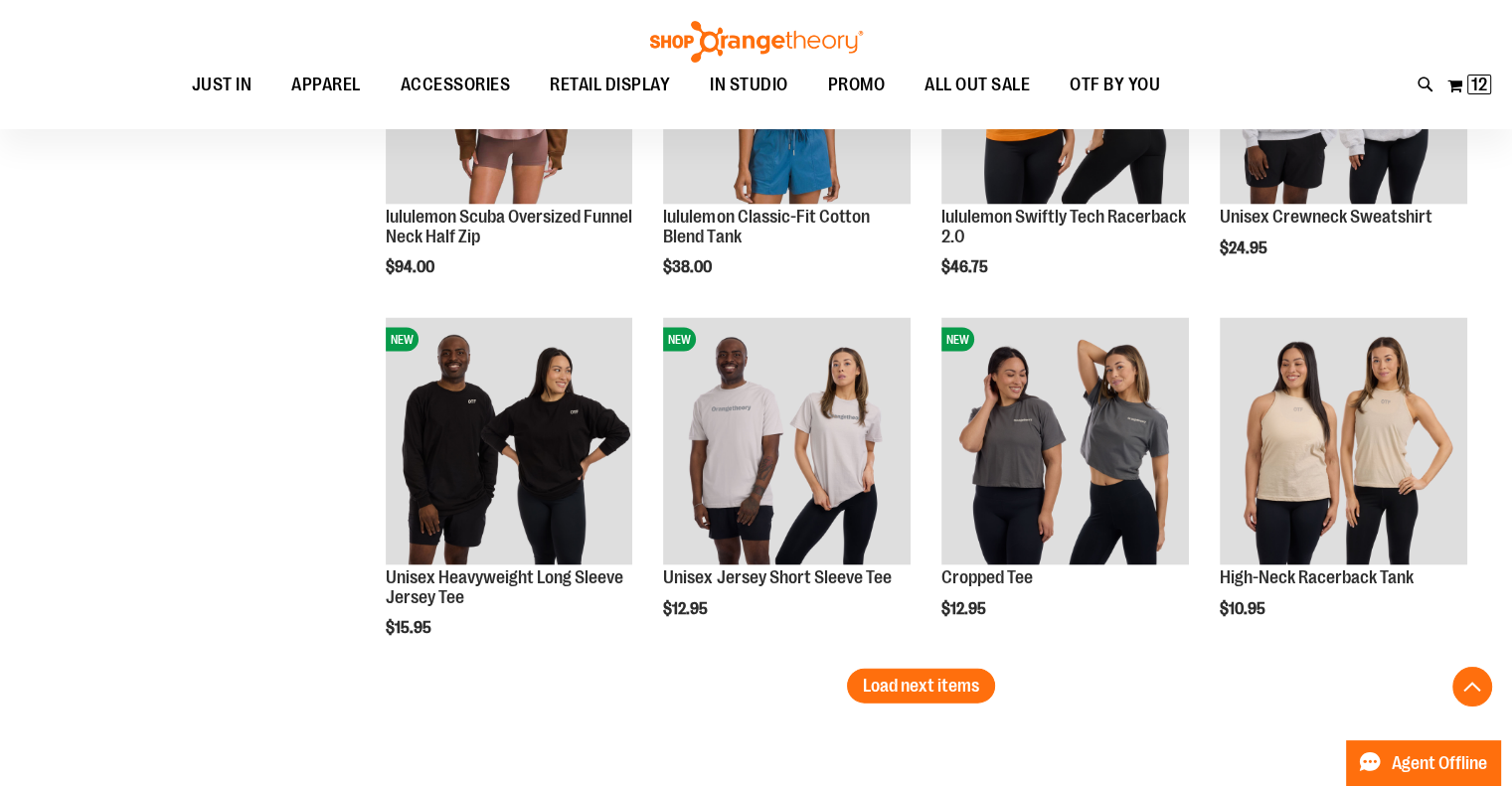 scroll, scrollTop: 4275, scrollLeft: 0, axis: vertical 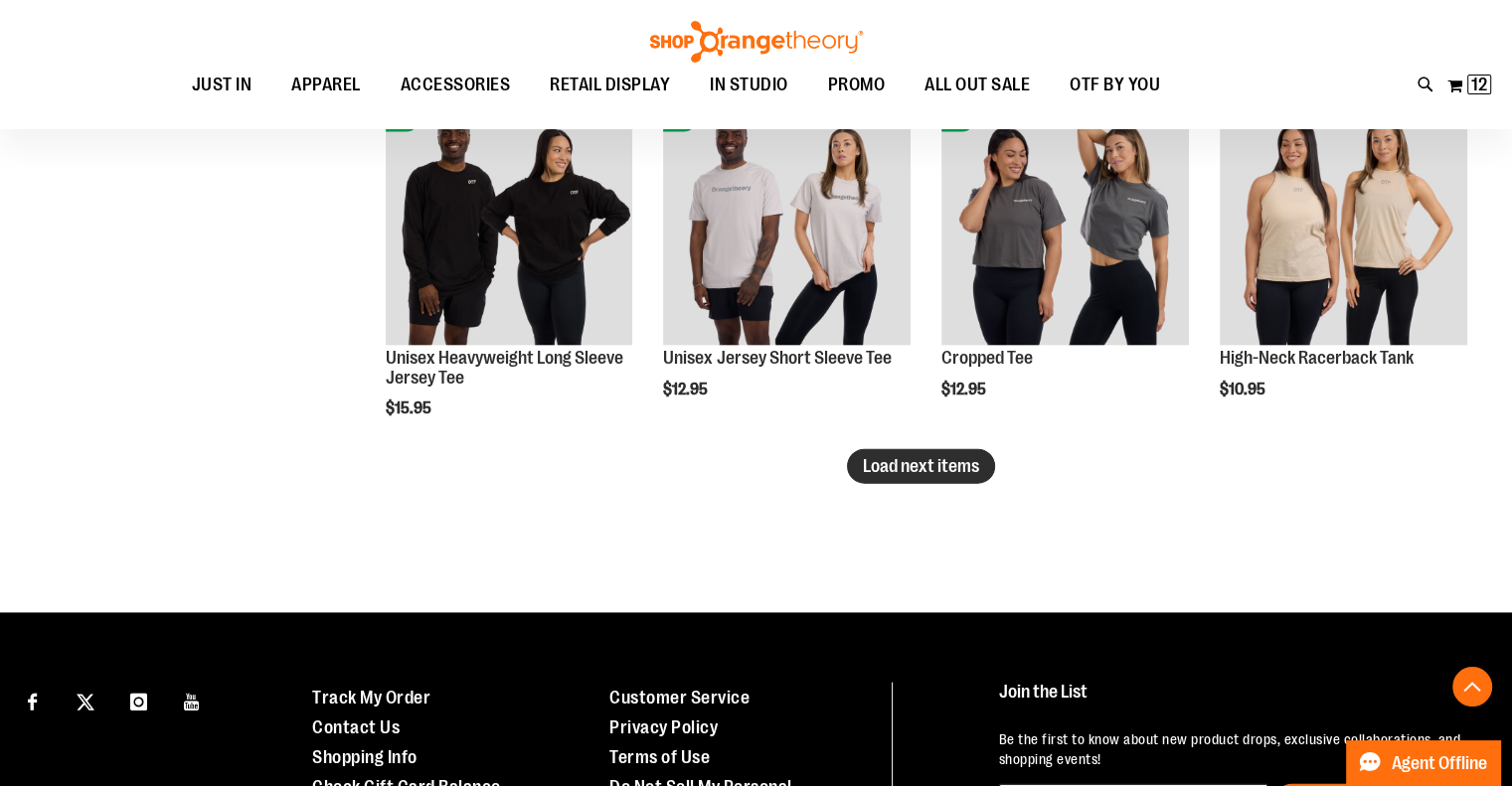 click on "Load next items" at bounding box center (921, 466) 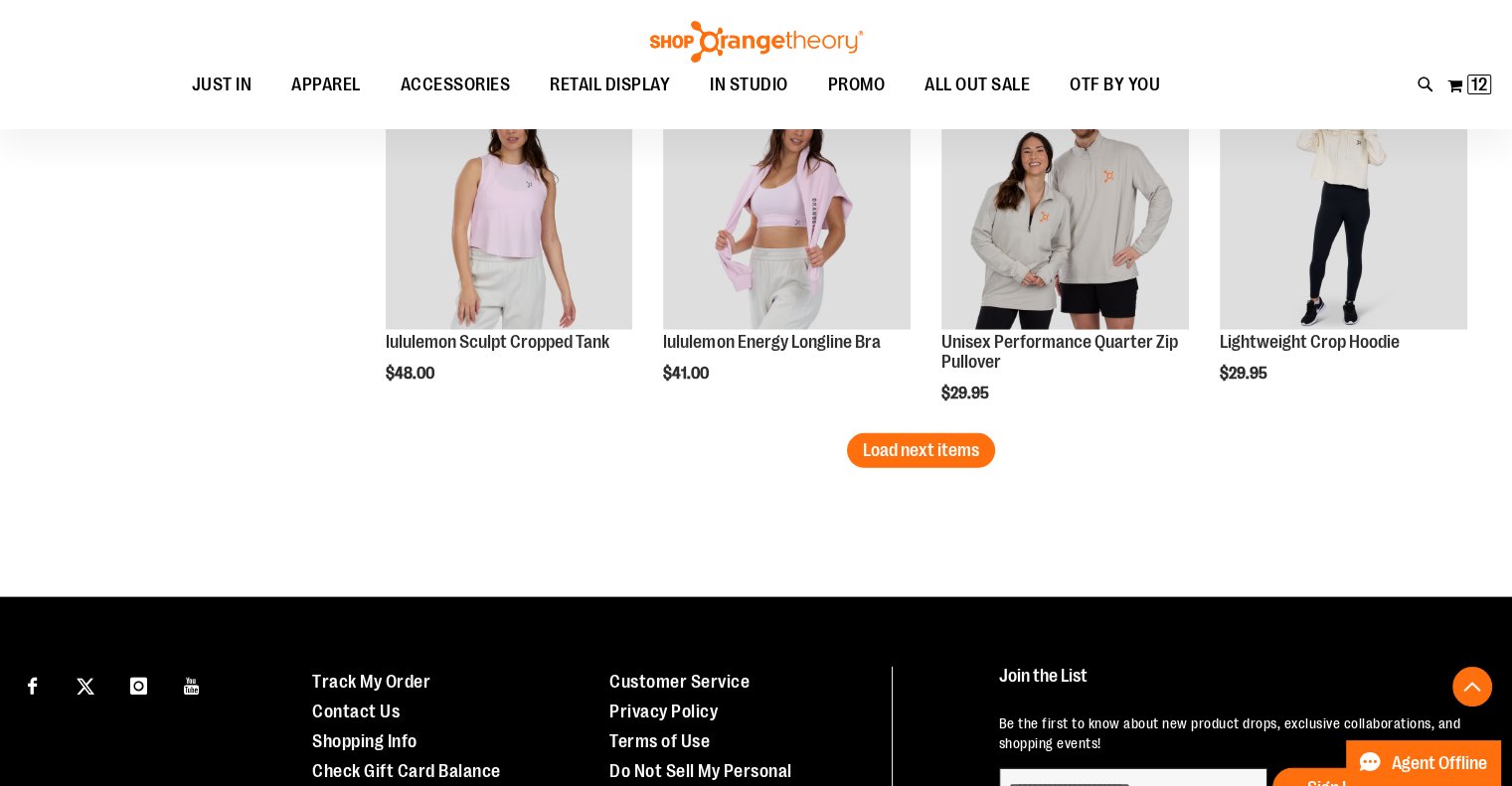scroll, scrollTop: 5374, scrollLeft: 0, axis: vertical 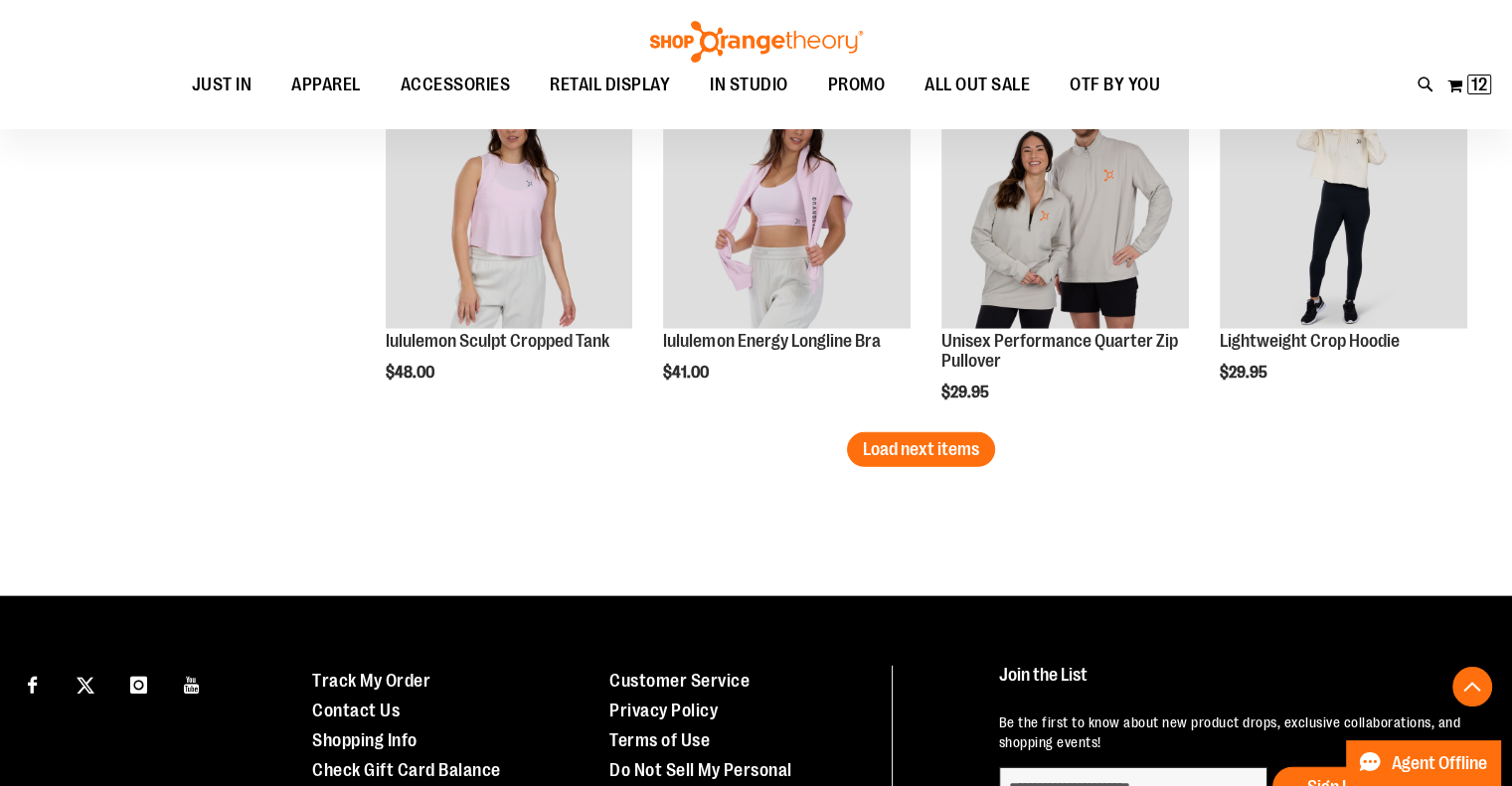 click on "Load next items" at bounding box center [921, 449] 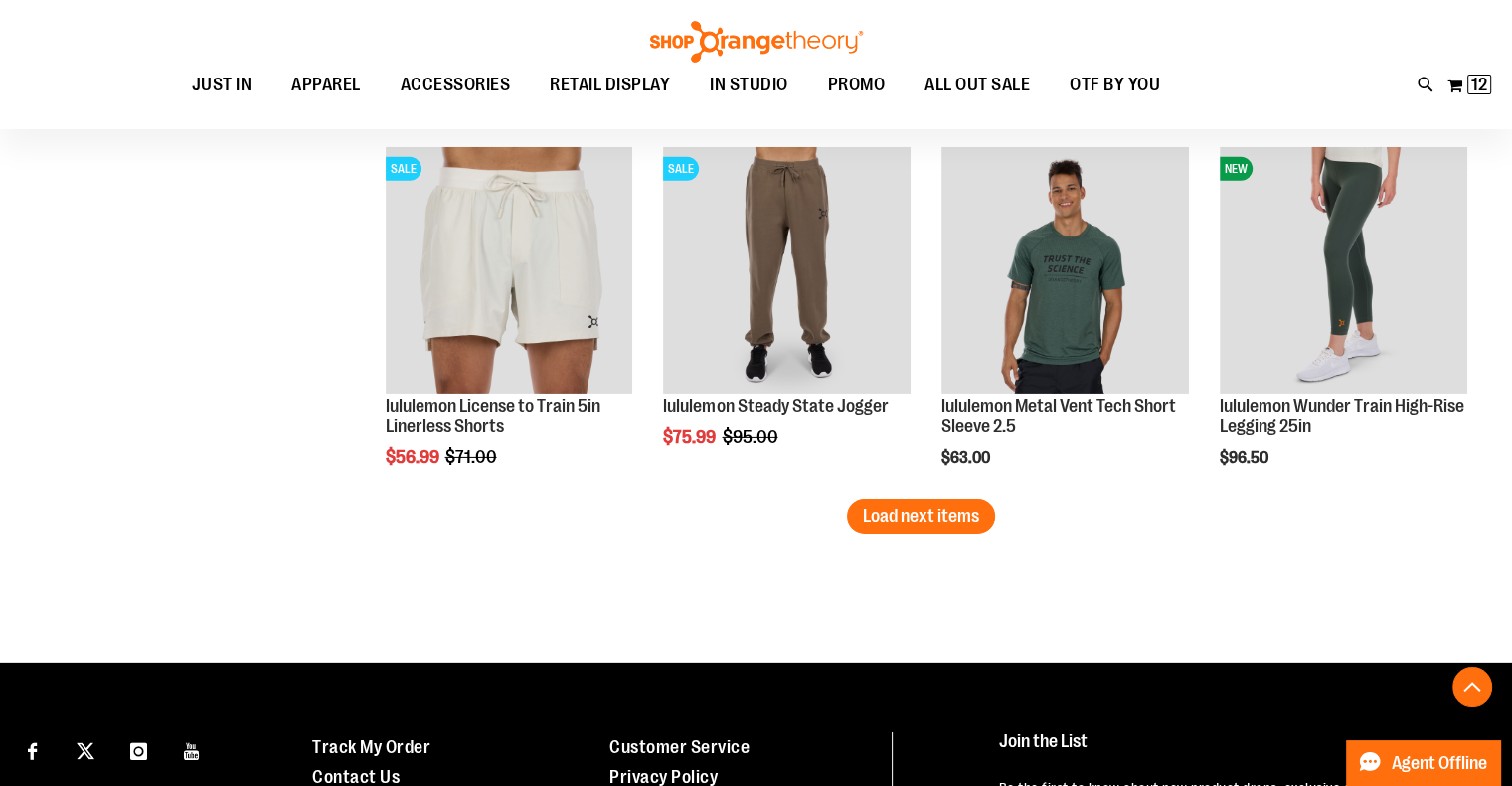 scroll, scrollTop: 6391, scrollLeft: 0, axis: vertical 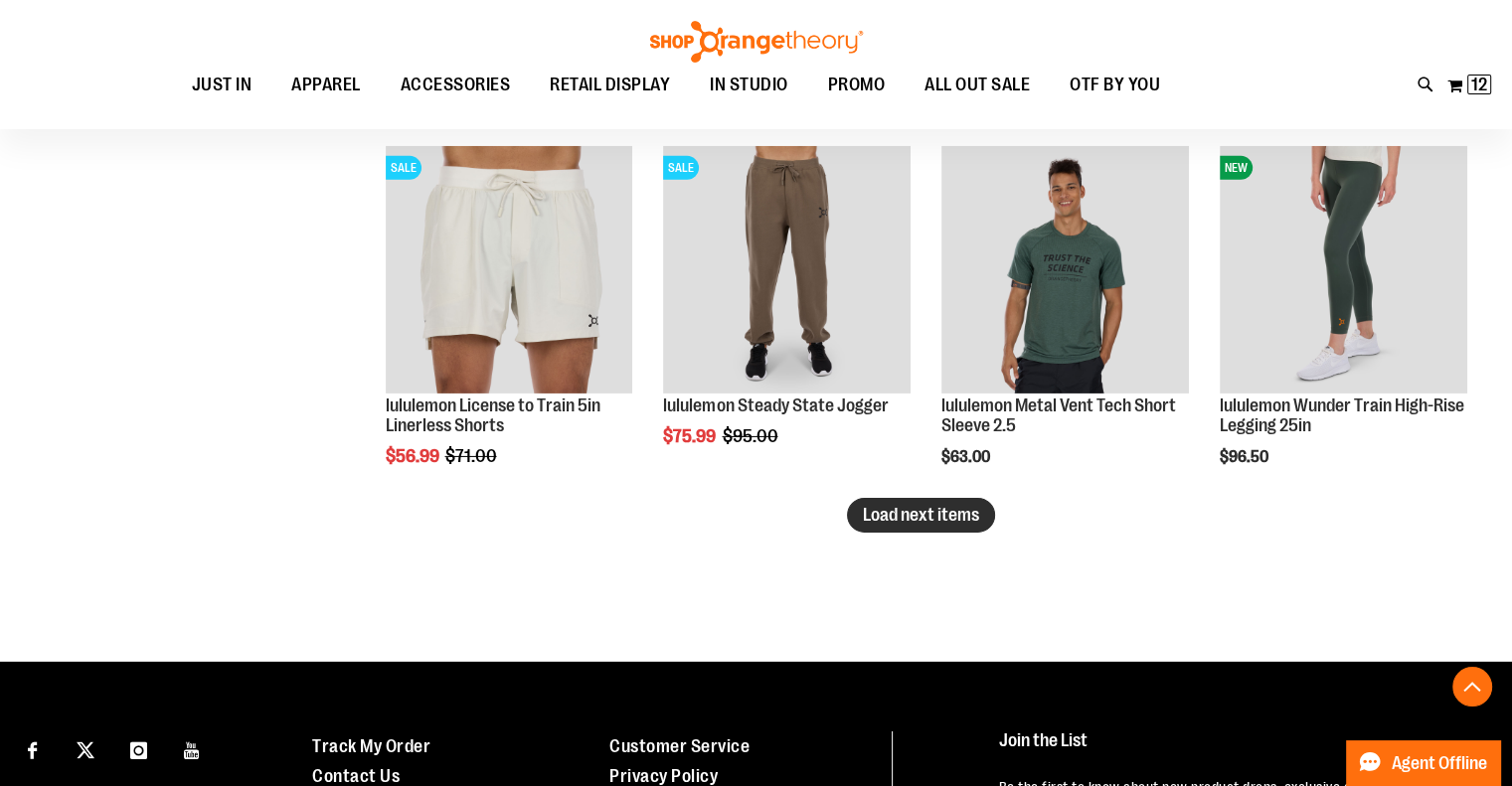 click on "Load next items" at bounding box center [921, 515] 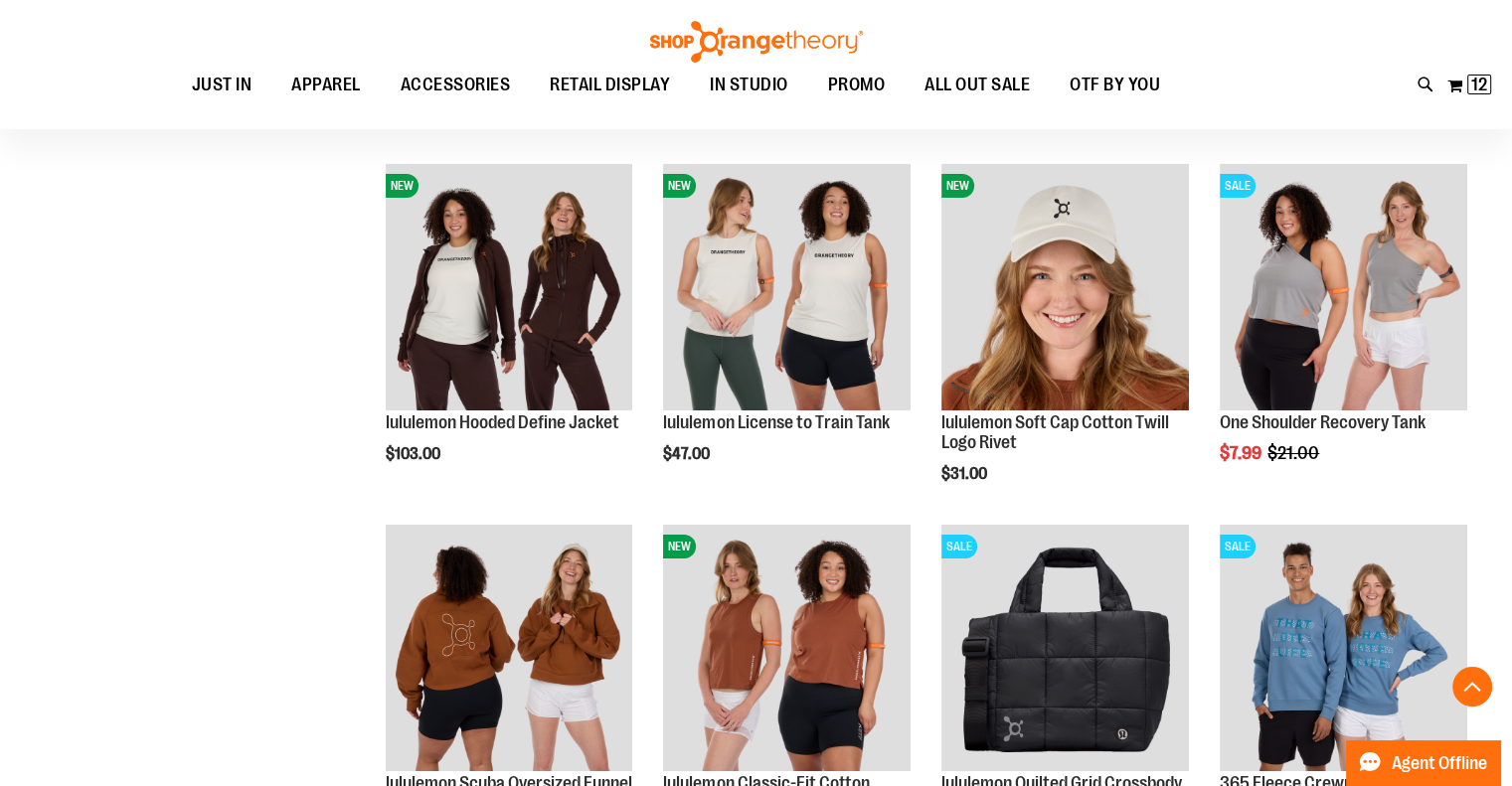 scroll, scrollTop: 7350, scrollLeft: 0, axis: vertical 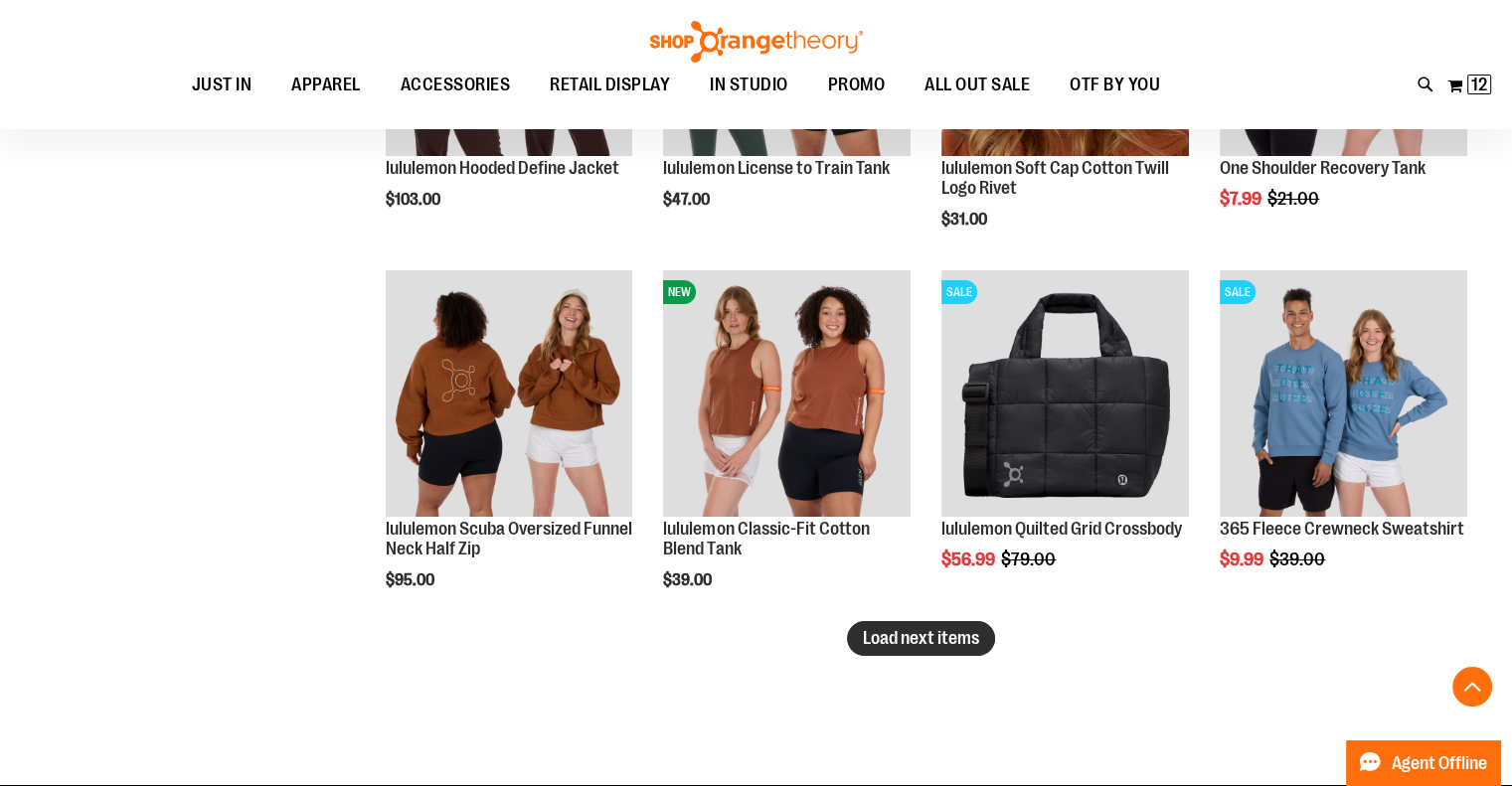 click on "Load next items" at bounding box center [921, 638] 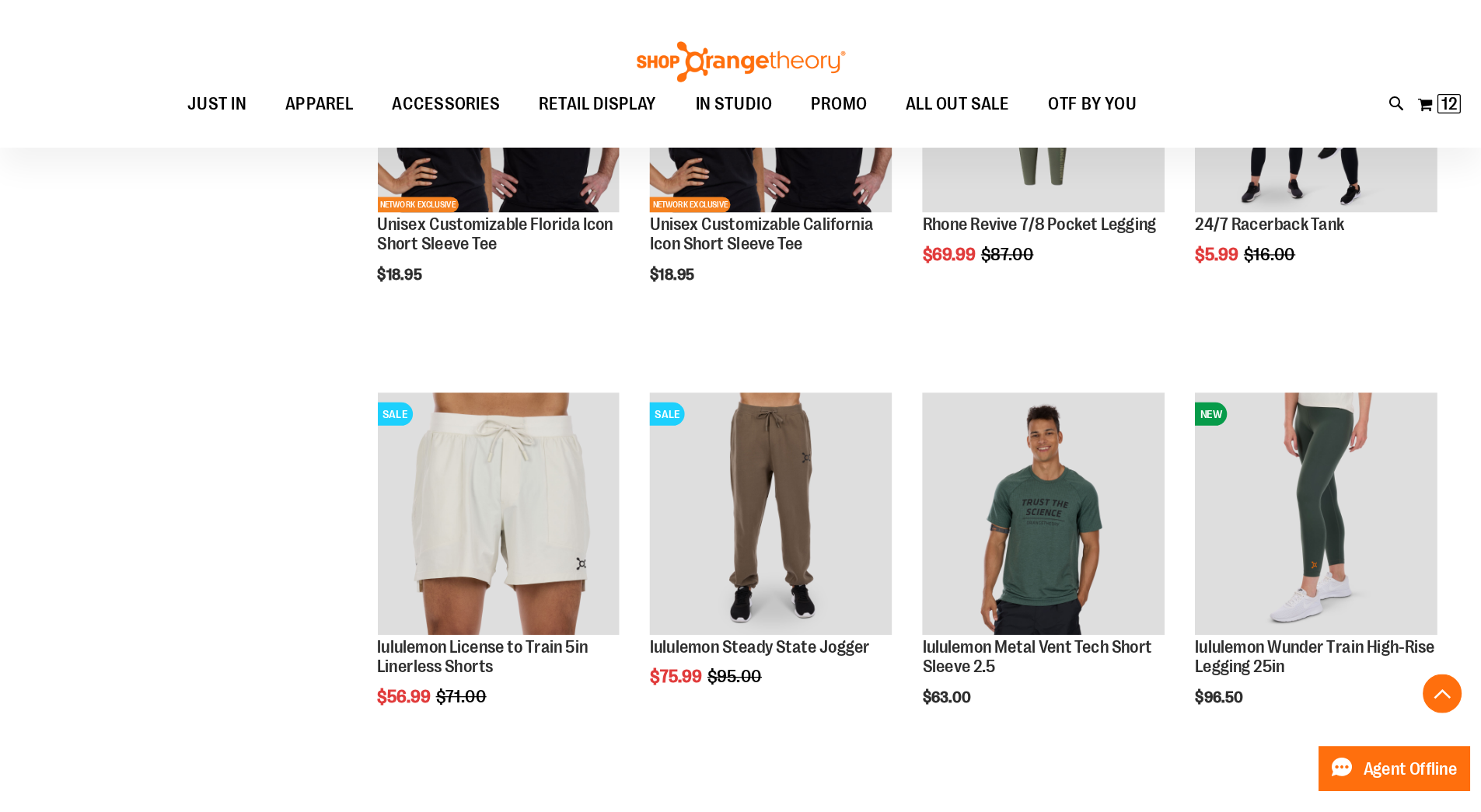 scroll, scrollTop: 5804, scrollLeft: 0, axis: vertical 